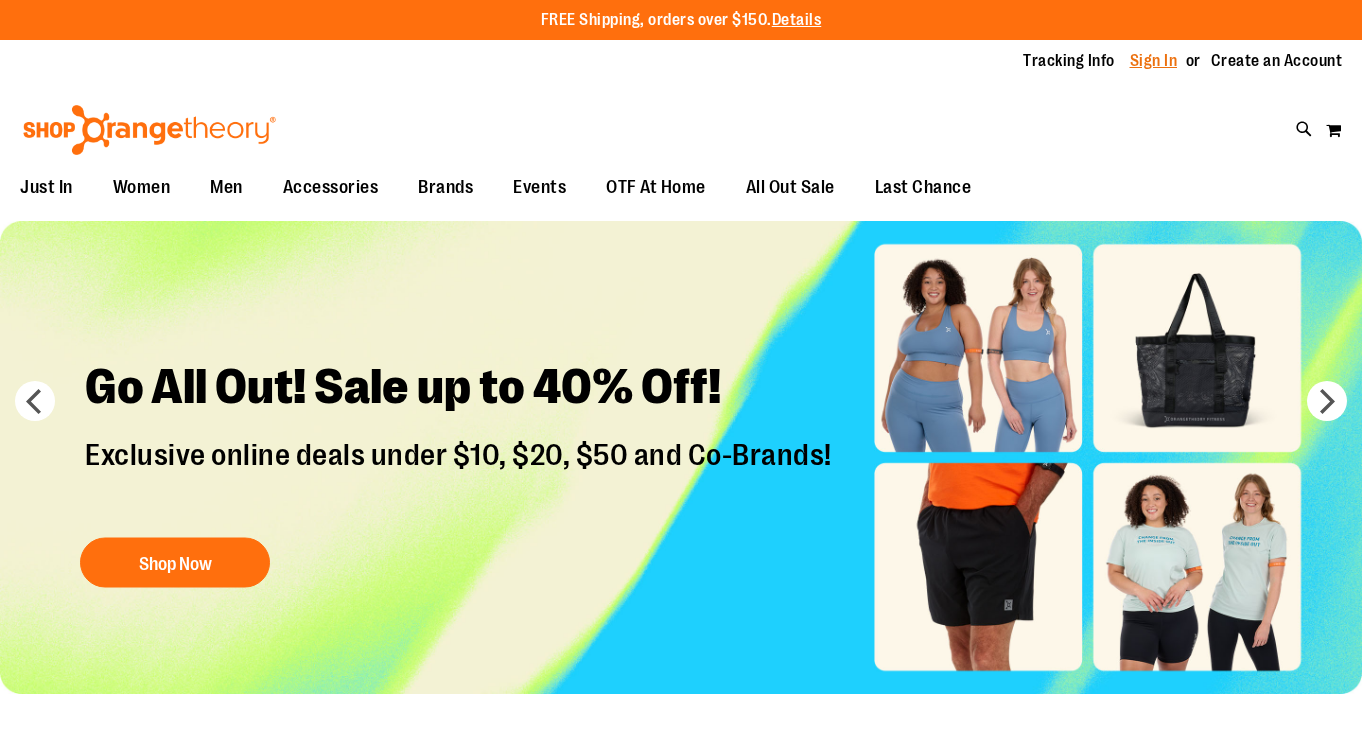 scroll, scrollTop: 0, scrollLeft: 0, axis: both 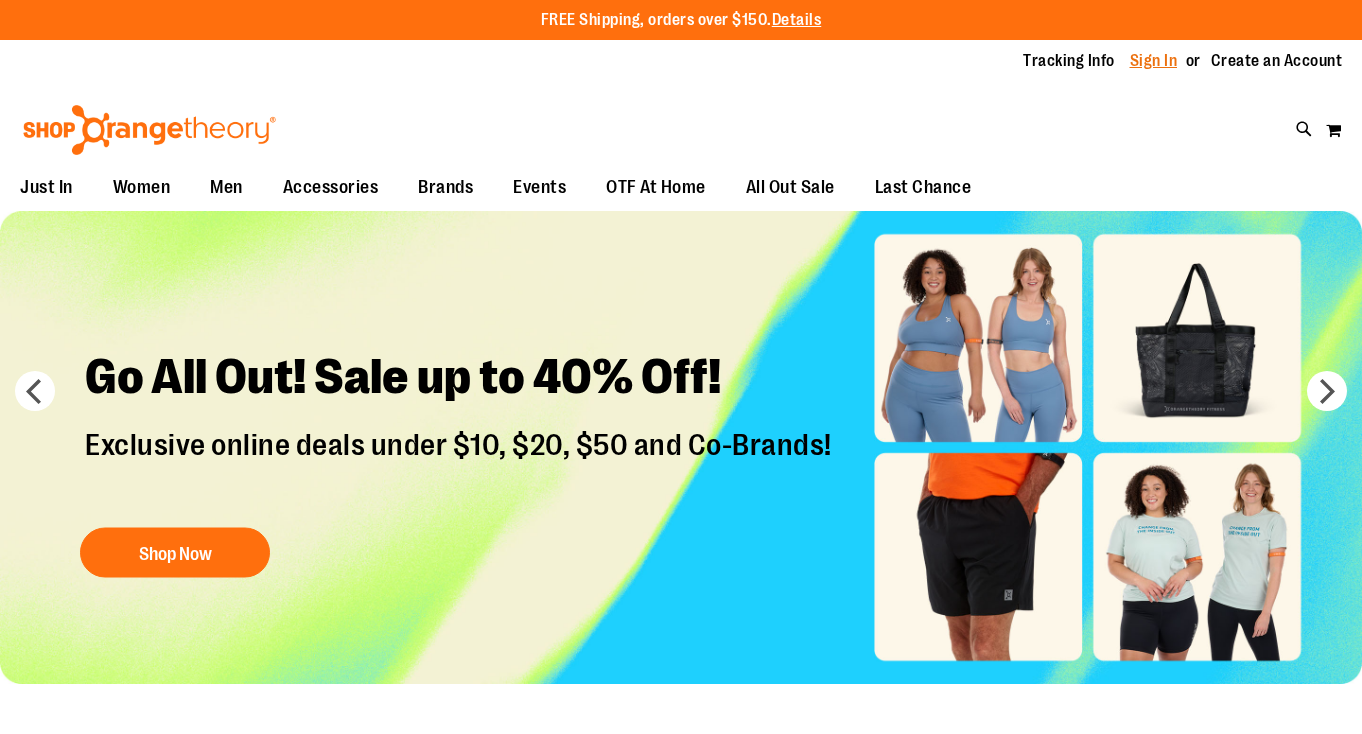 click on "Sign In" at bounding box center (1154, 61) 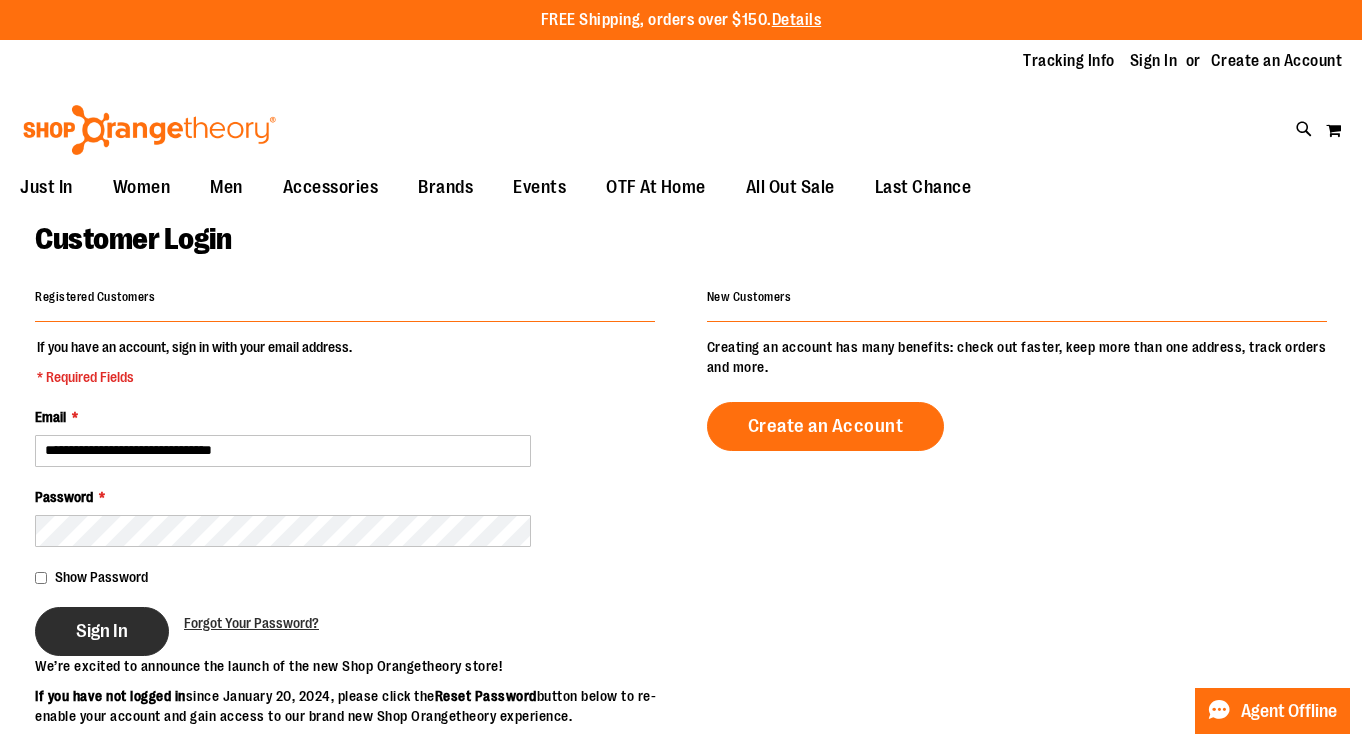 click on "Sign In" at bounding box center (102, 631) 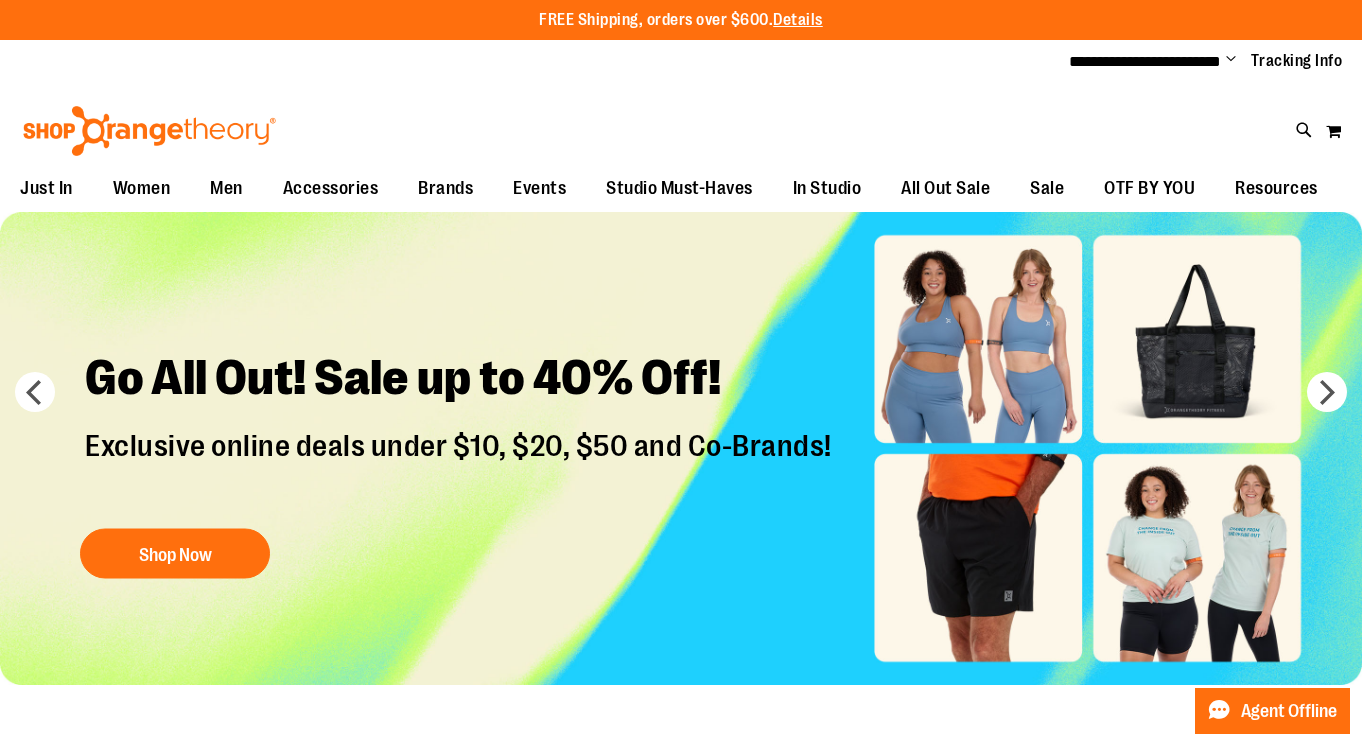 scroll, scrollTop: 39, scrollLeft: 0, axis: vertical 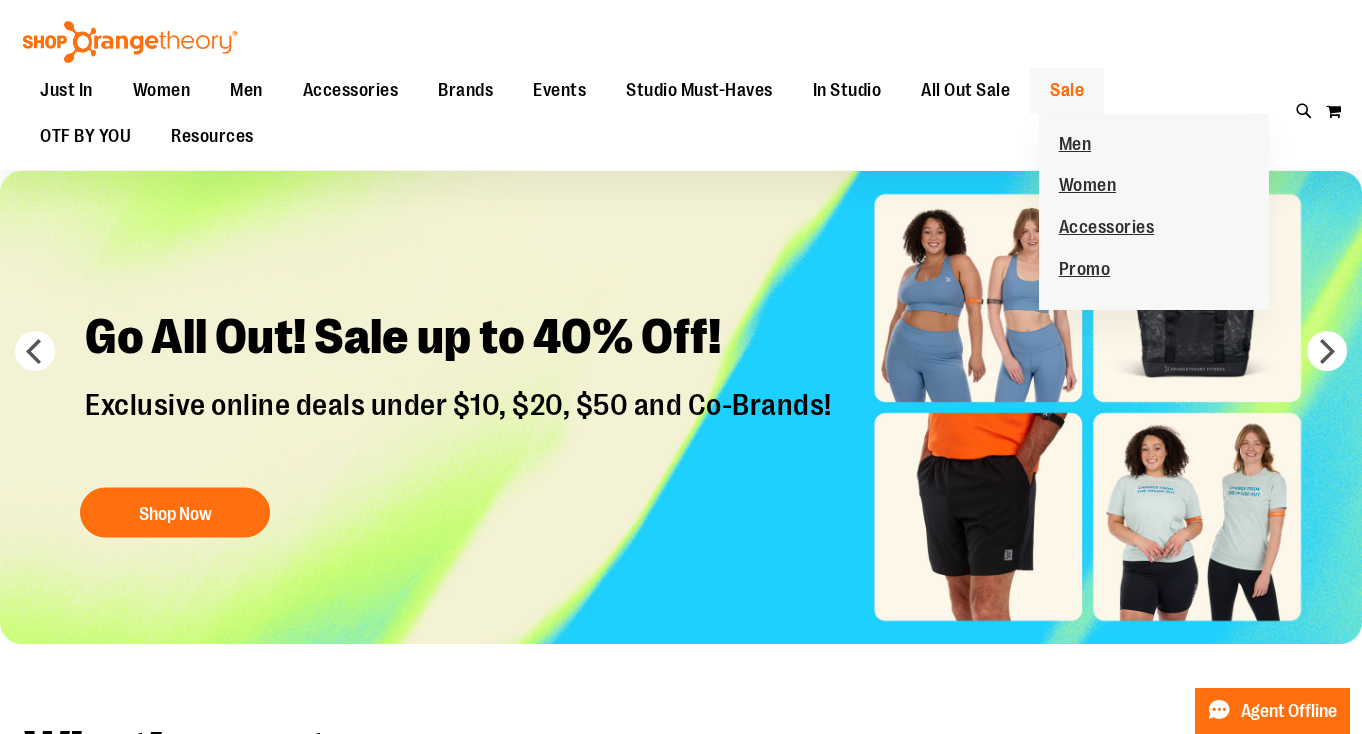 click on "Sale" at bounding box center (1067, 90) 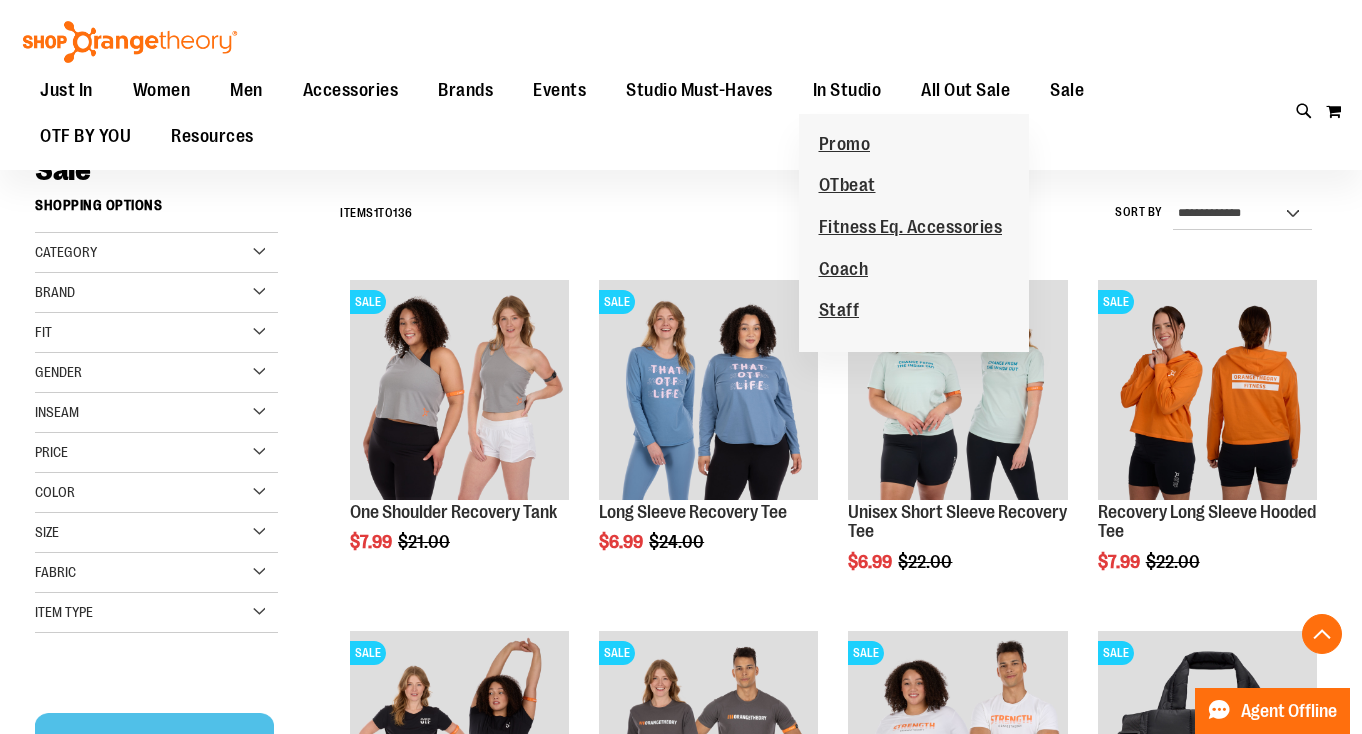 scroll, scrollTop: 383, scrollLeft: 0, axis: vertical 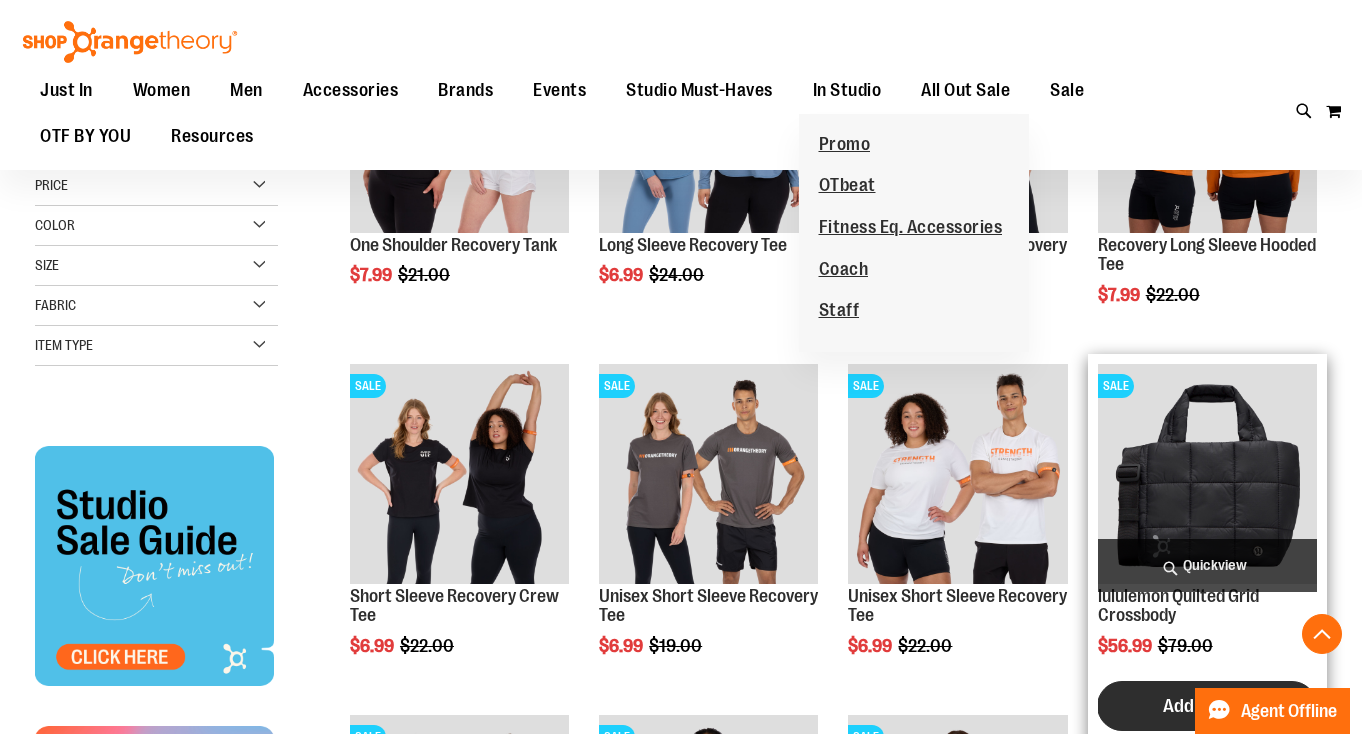 click on "Add to Cart" at bounding box center (1207, 706) 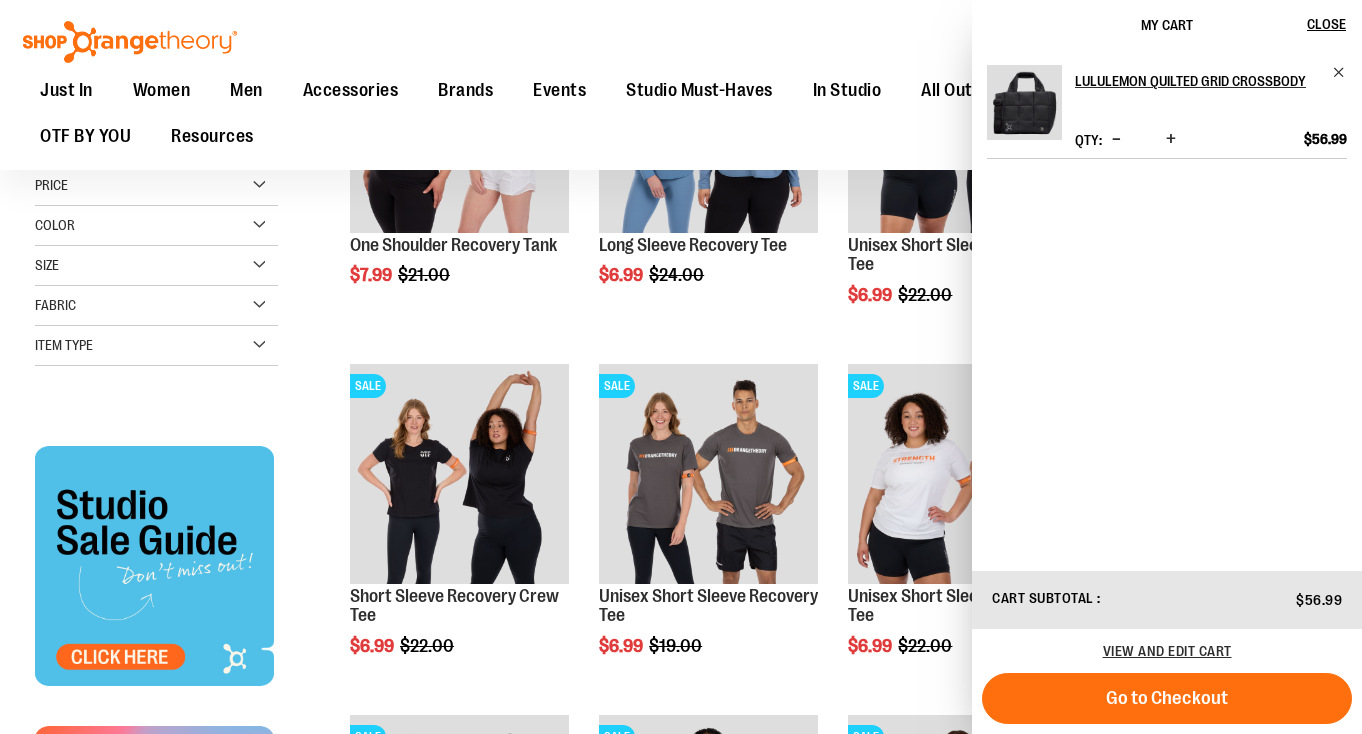 click on "Toggle Nav
Search
Popular Suggestions
Advanced Search" at bounding box center [681, 85] 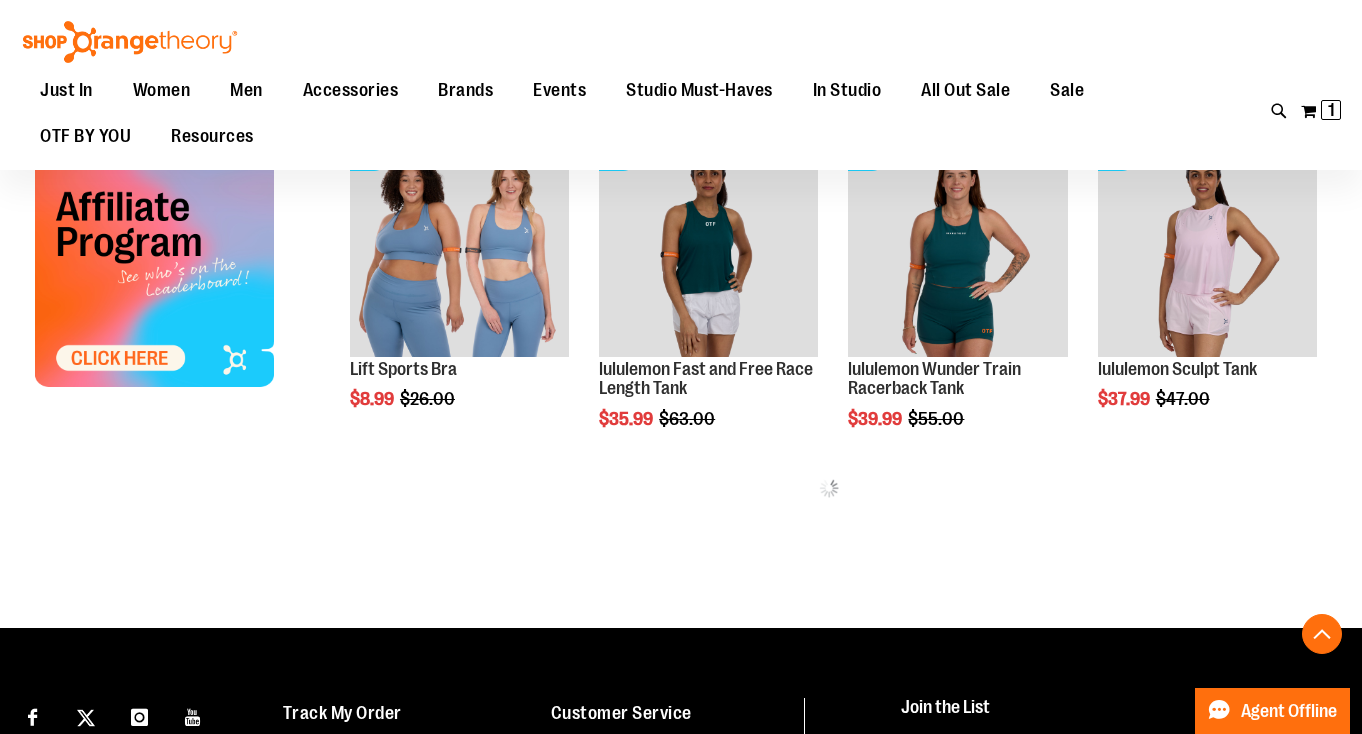 scroll, scrollTop: 1094, scrollLeft: 0, axis: vertical 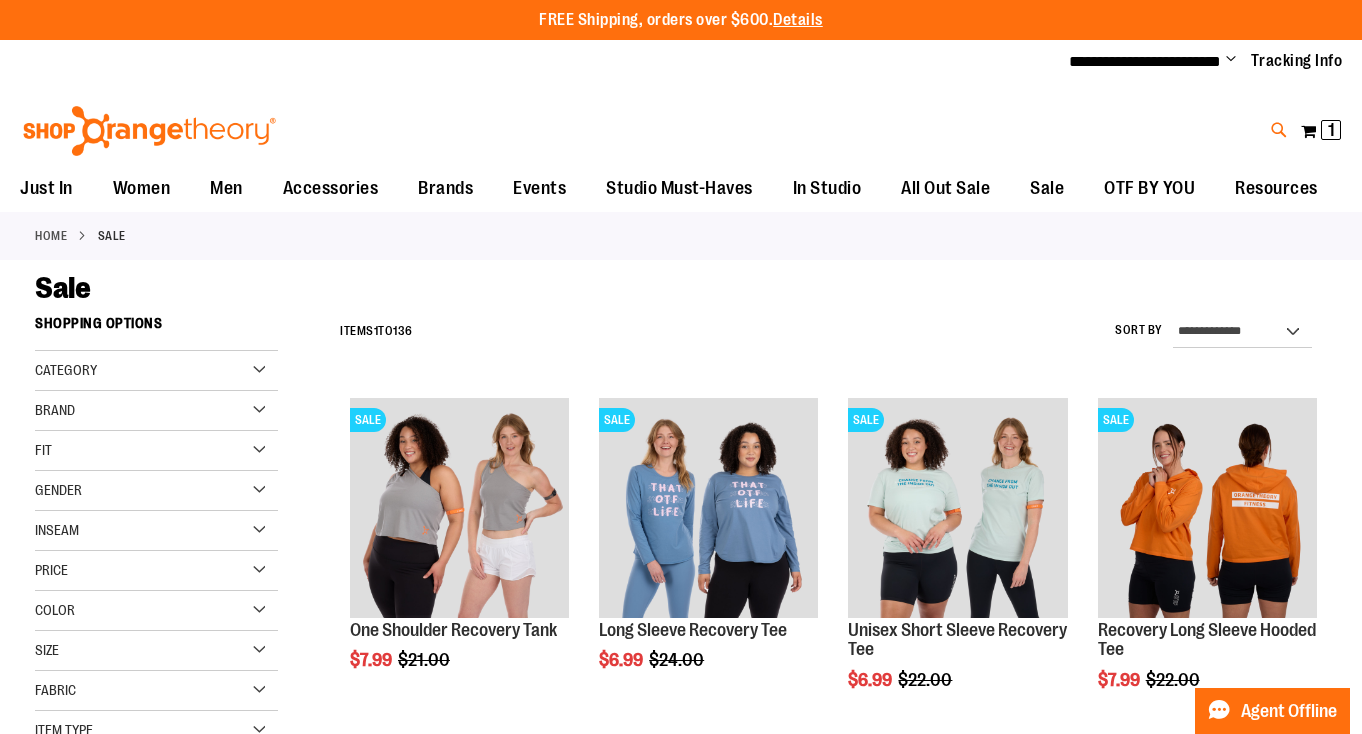 click at bounding box center (1279, 130) 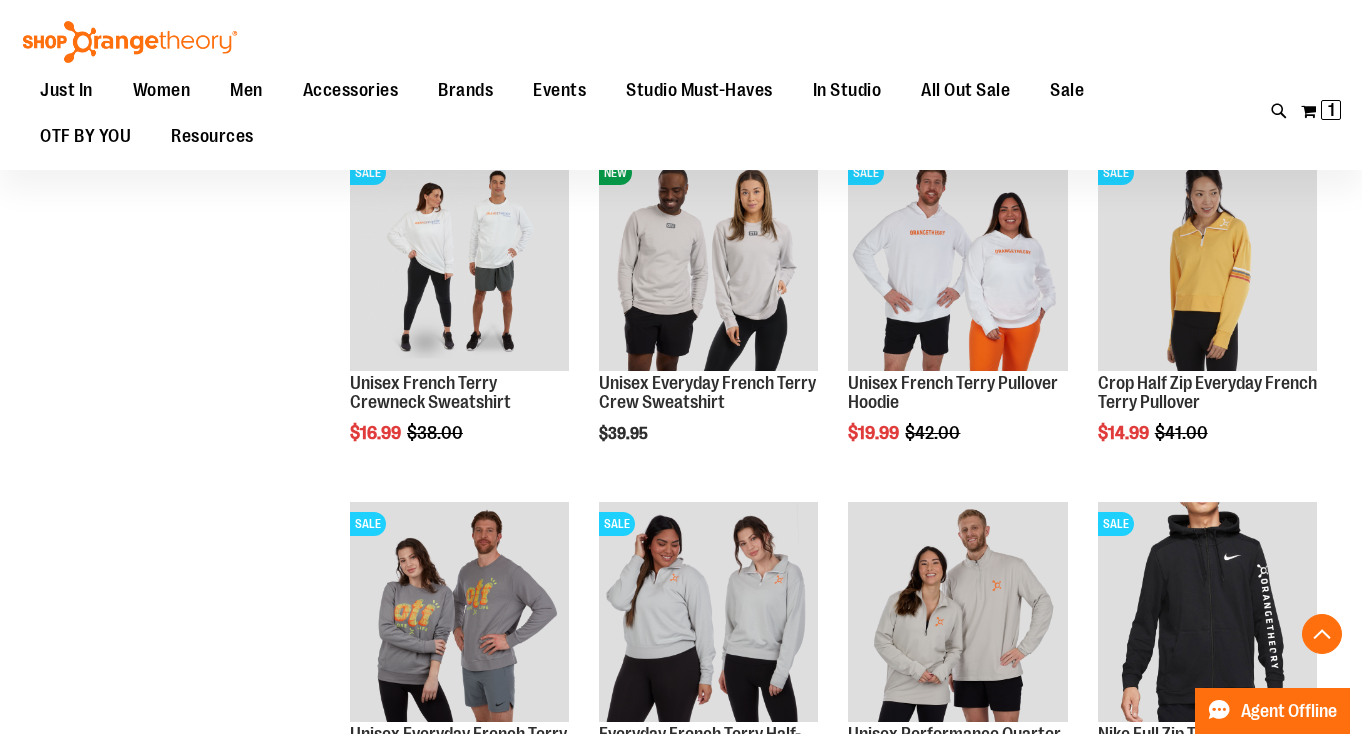 scroll, scrollTop: 414, scrollLeft: 0, axis: vertical 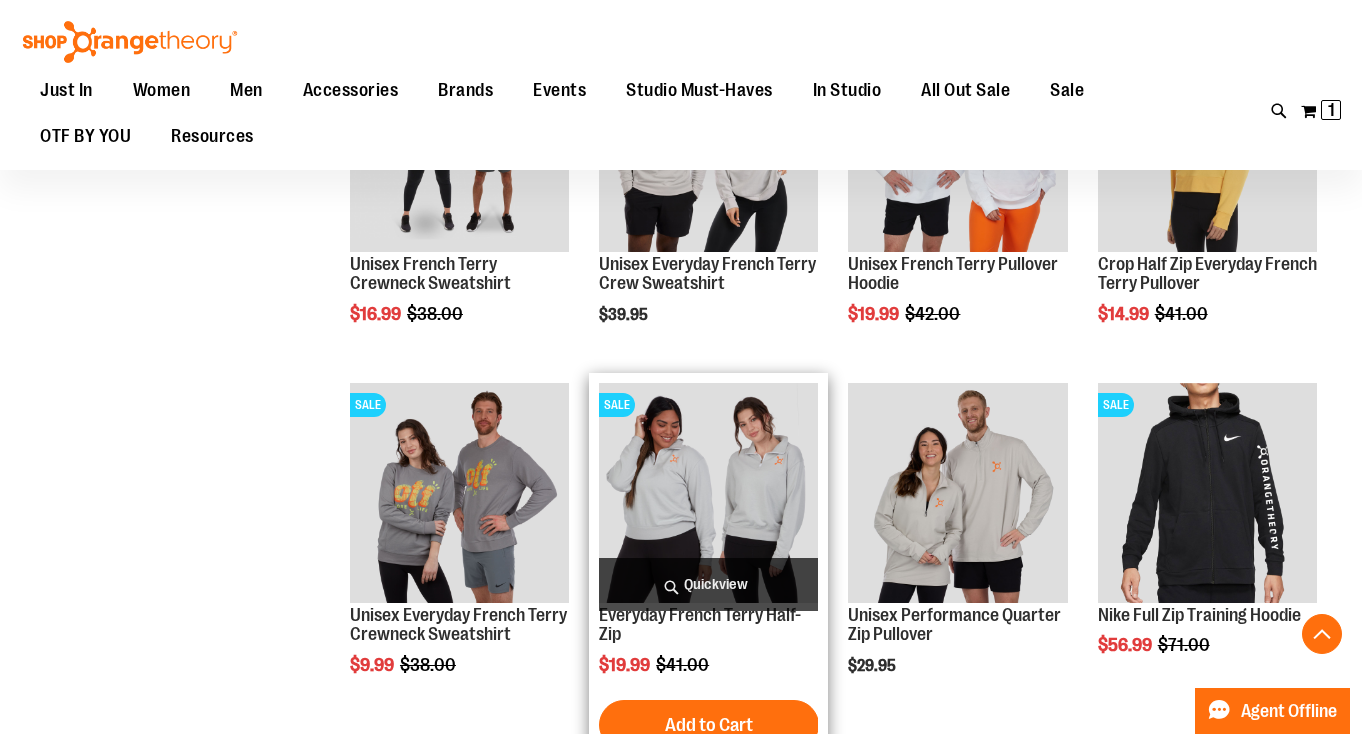 click on "Quickview" at bounding box center (708, 584) 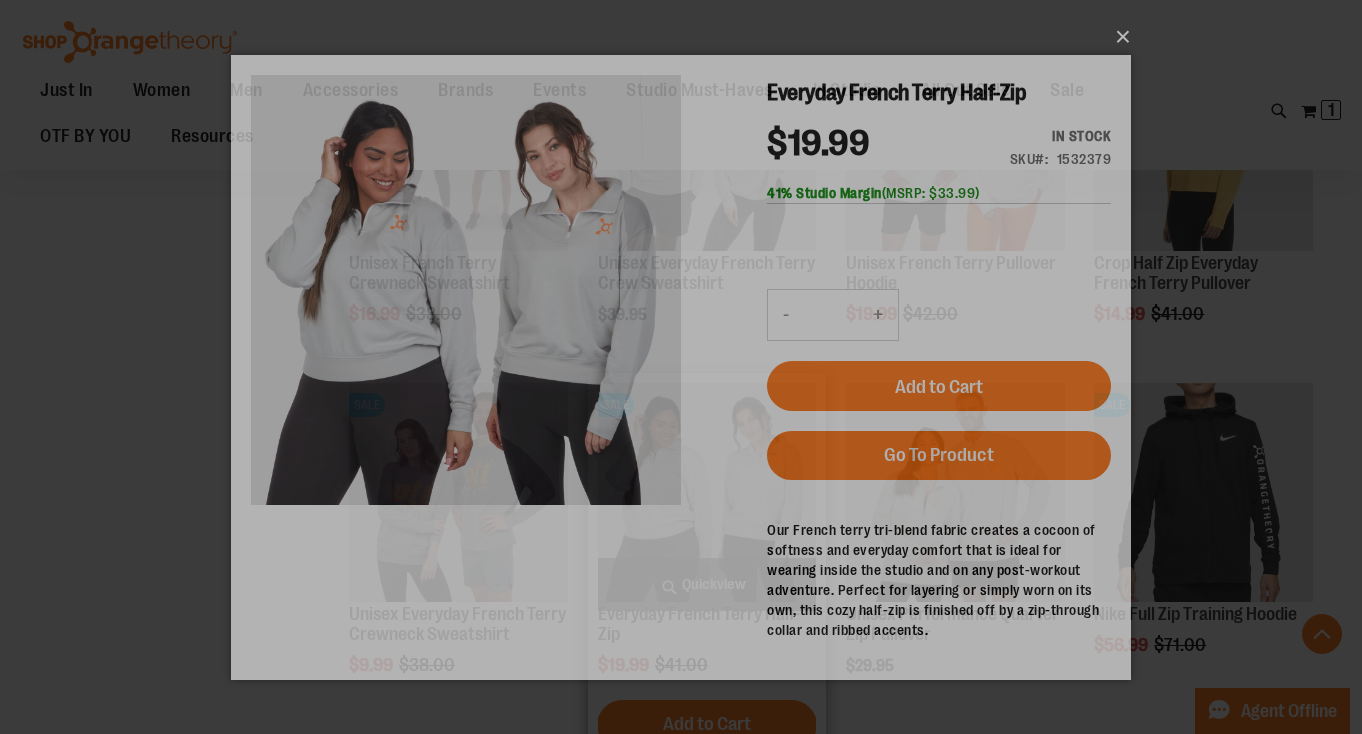 scroll, scrollTop: 0, scrollLeft: 0, axis: both 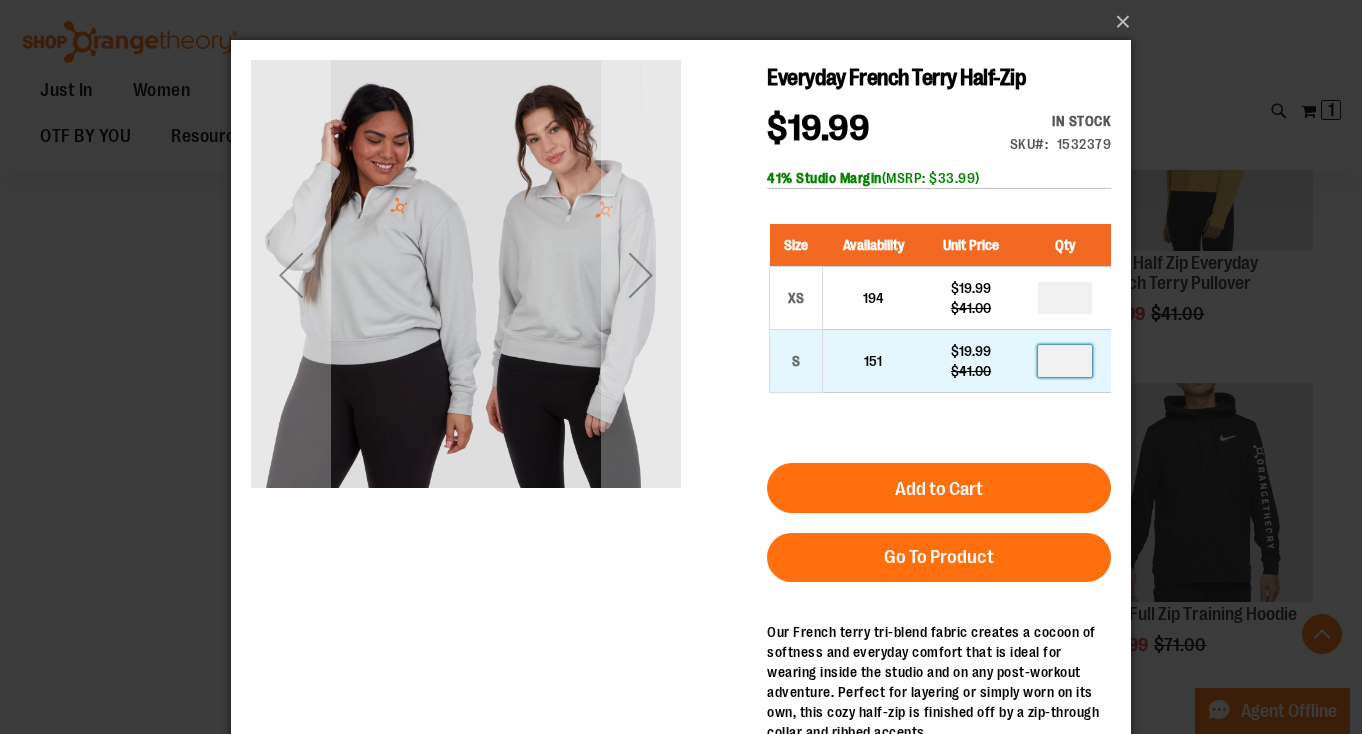click at bounding box center (1065, 361) 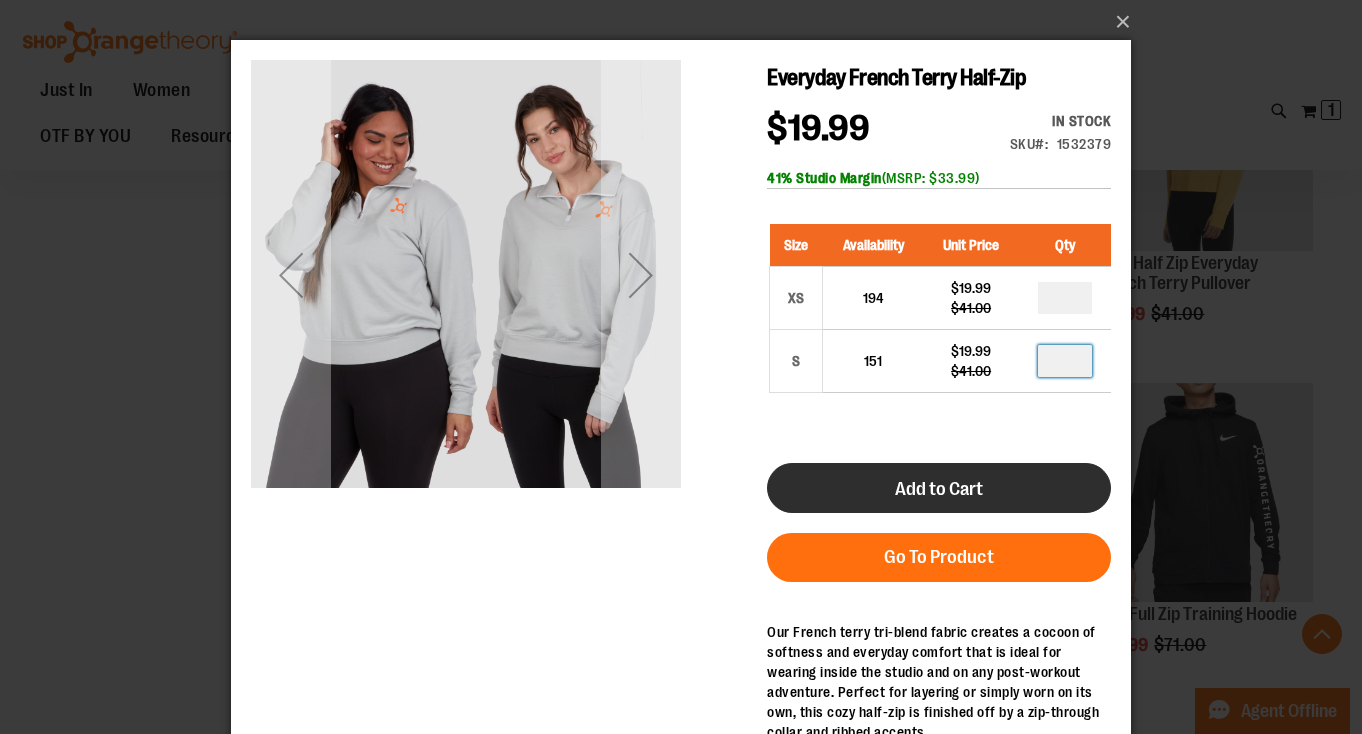 click on "Add to Cart" at bounding box center (939, 488) 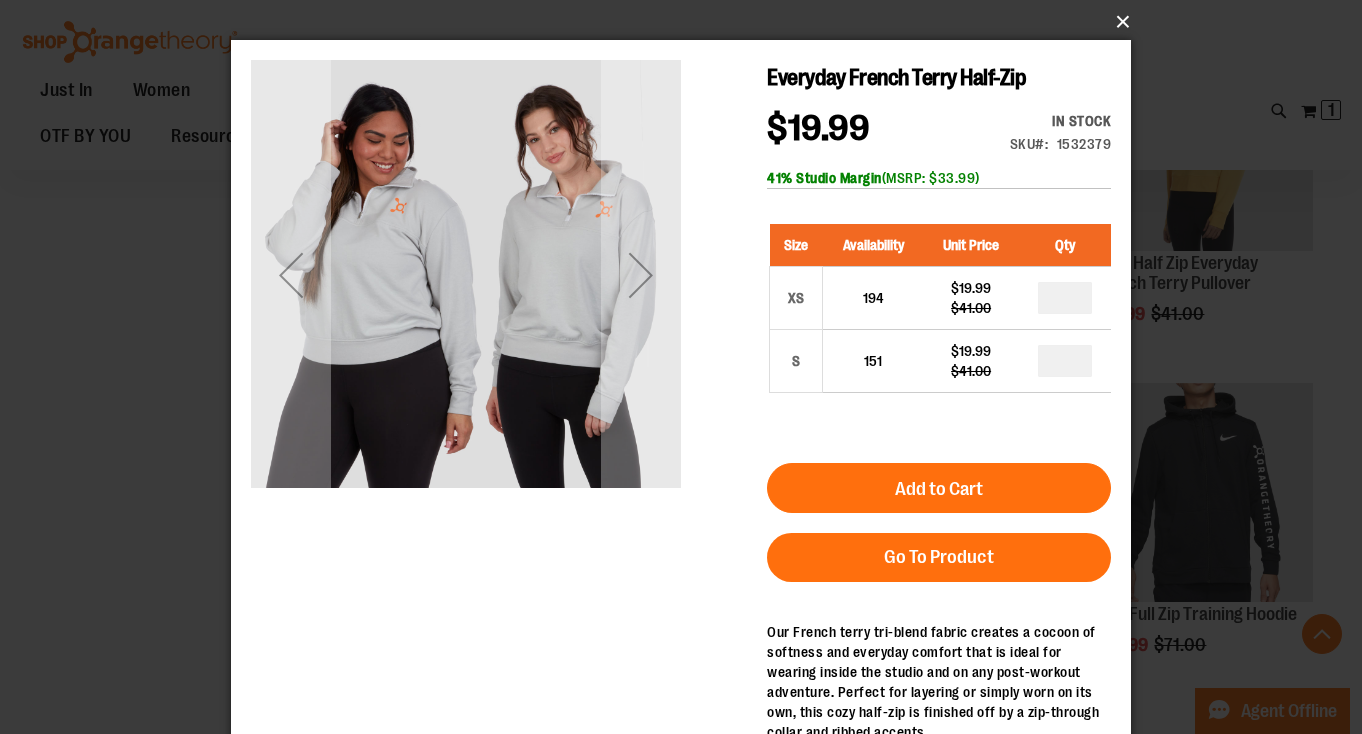 click on "×" at bounding box center [687, 22] 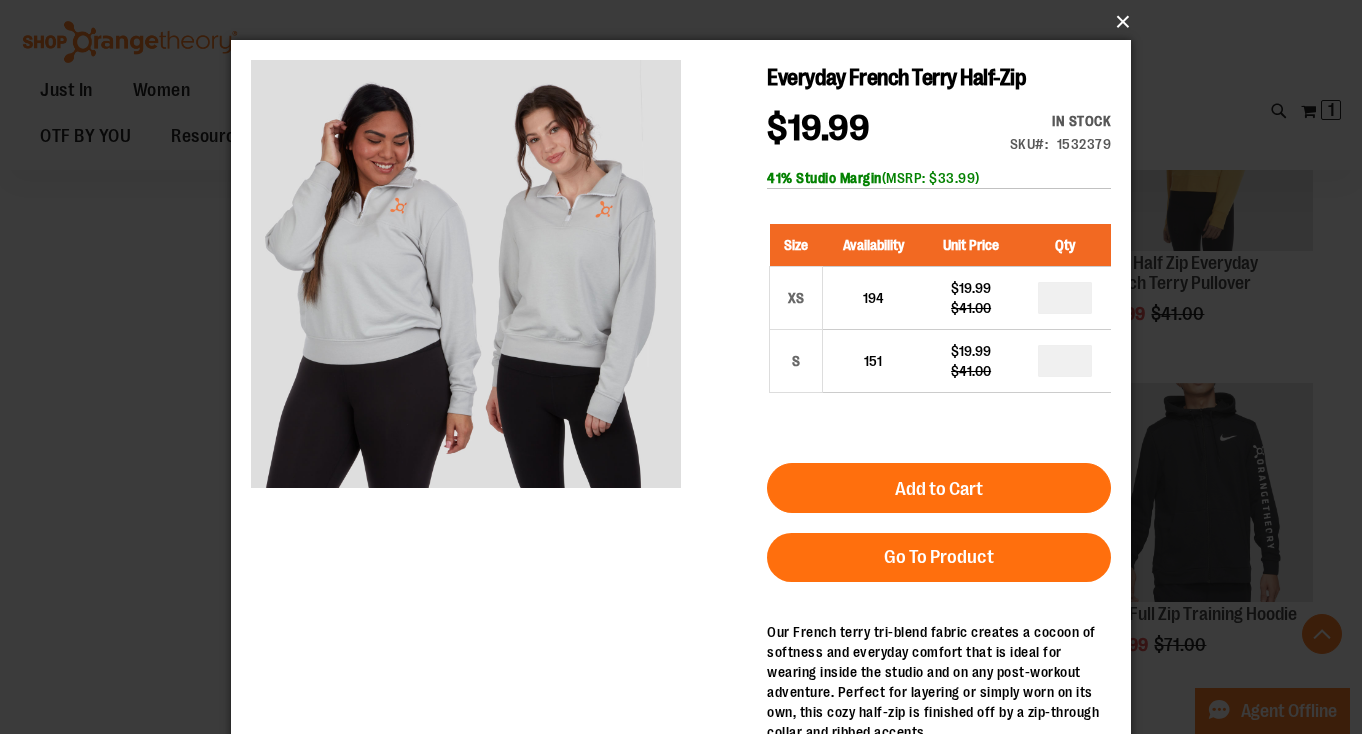 click on "×" at bounding box center (687, 22) 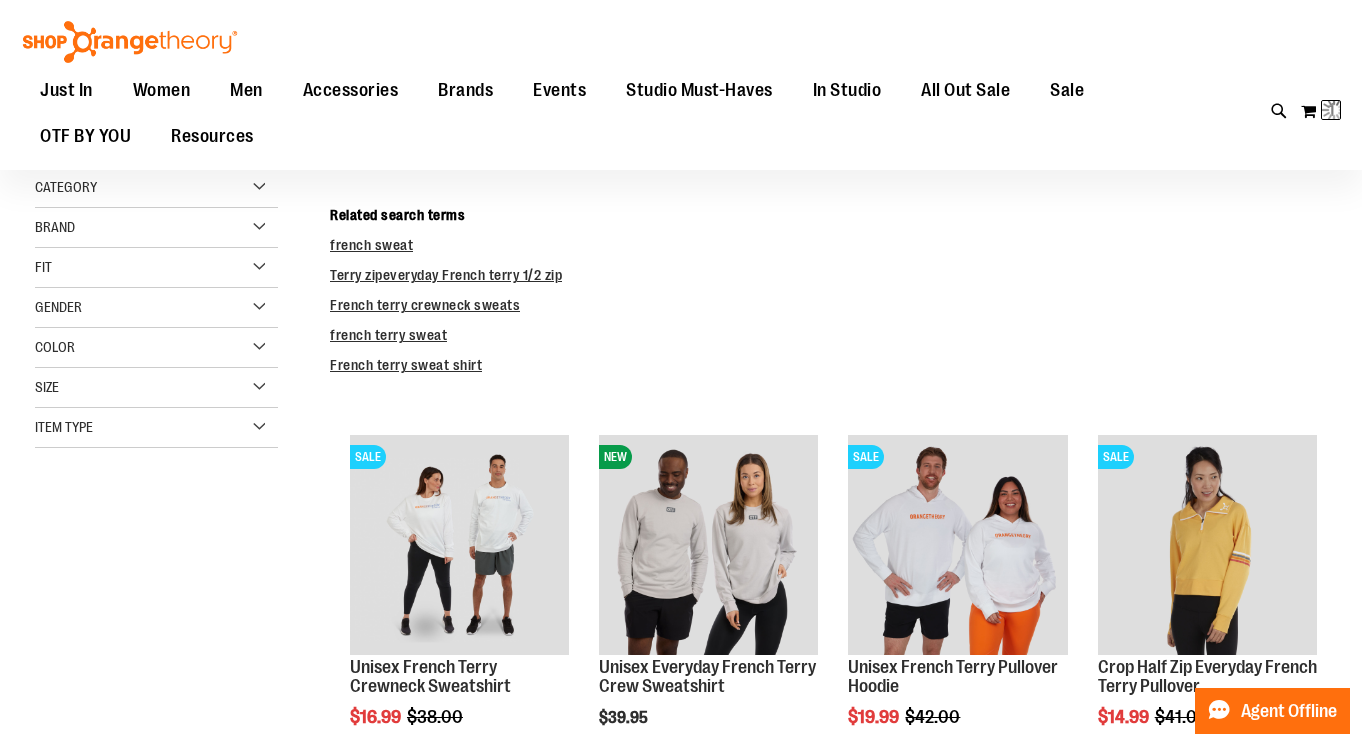scroll, scrollTop: 0, scrollLeft: 0, axis: both 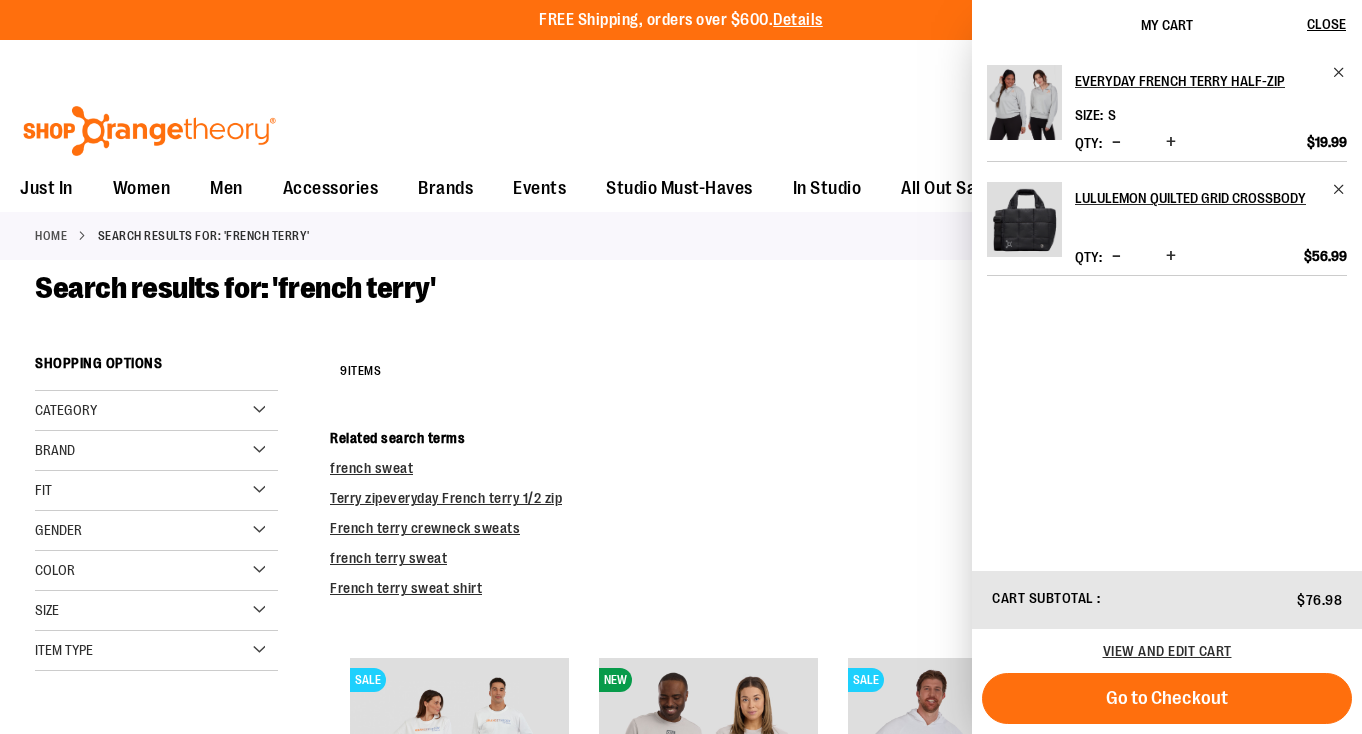 click on "**********" at bounding box center [828, 1048] 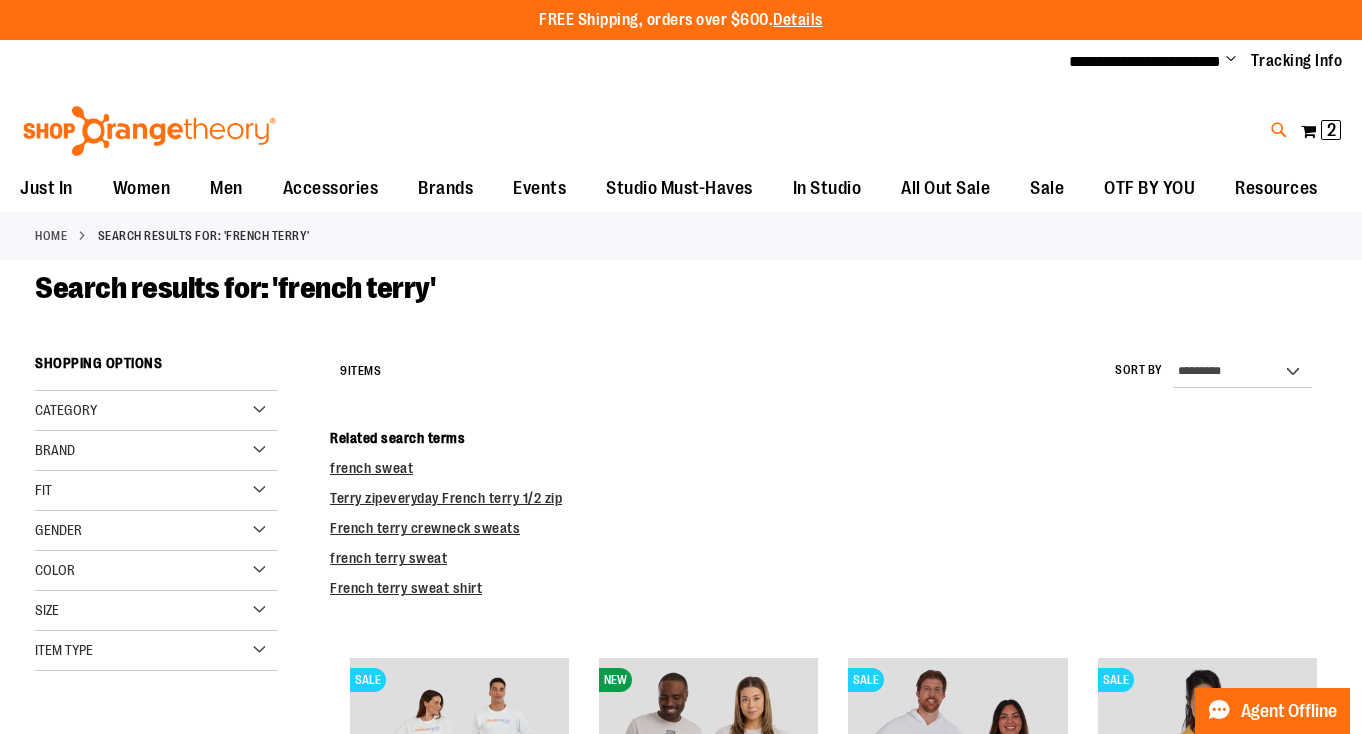 click at bounding box center (1279, 130) 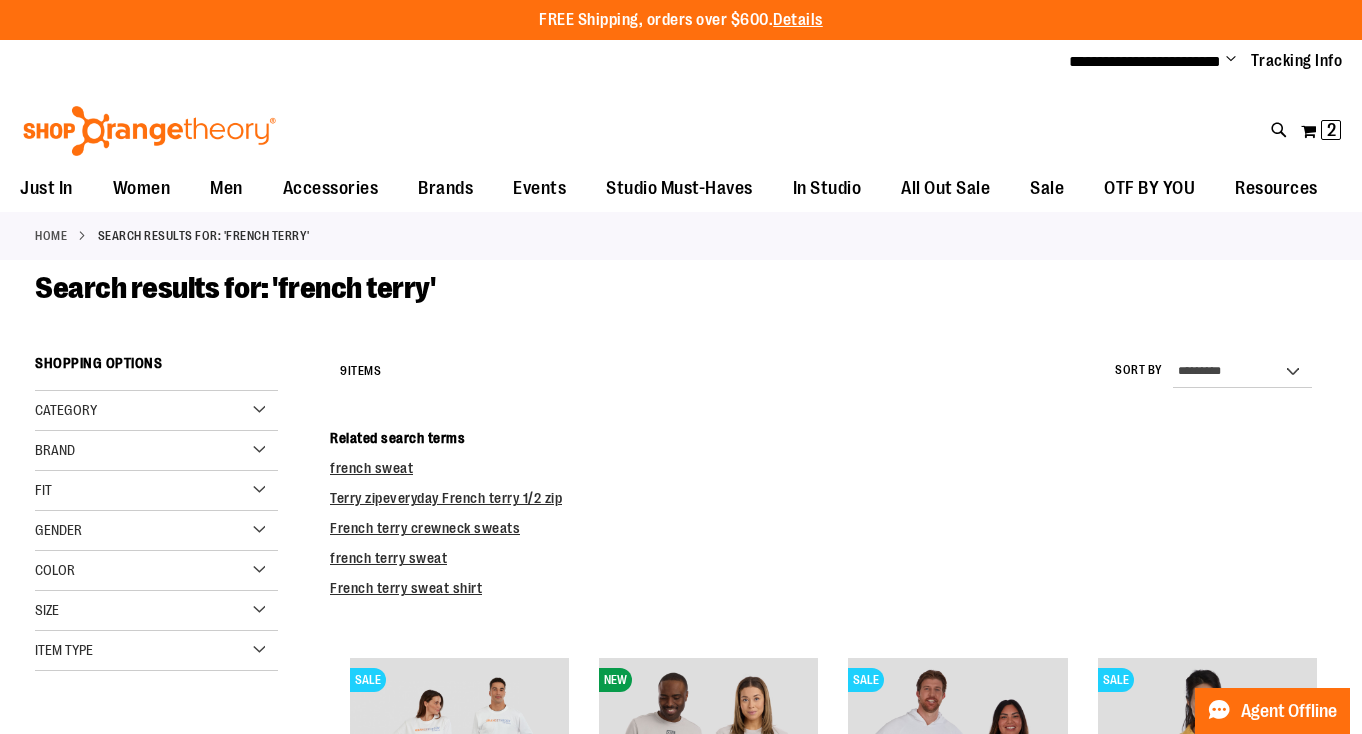 type on "**********" 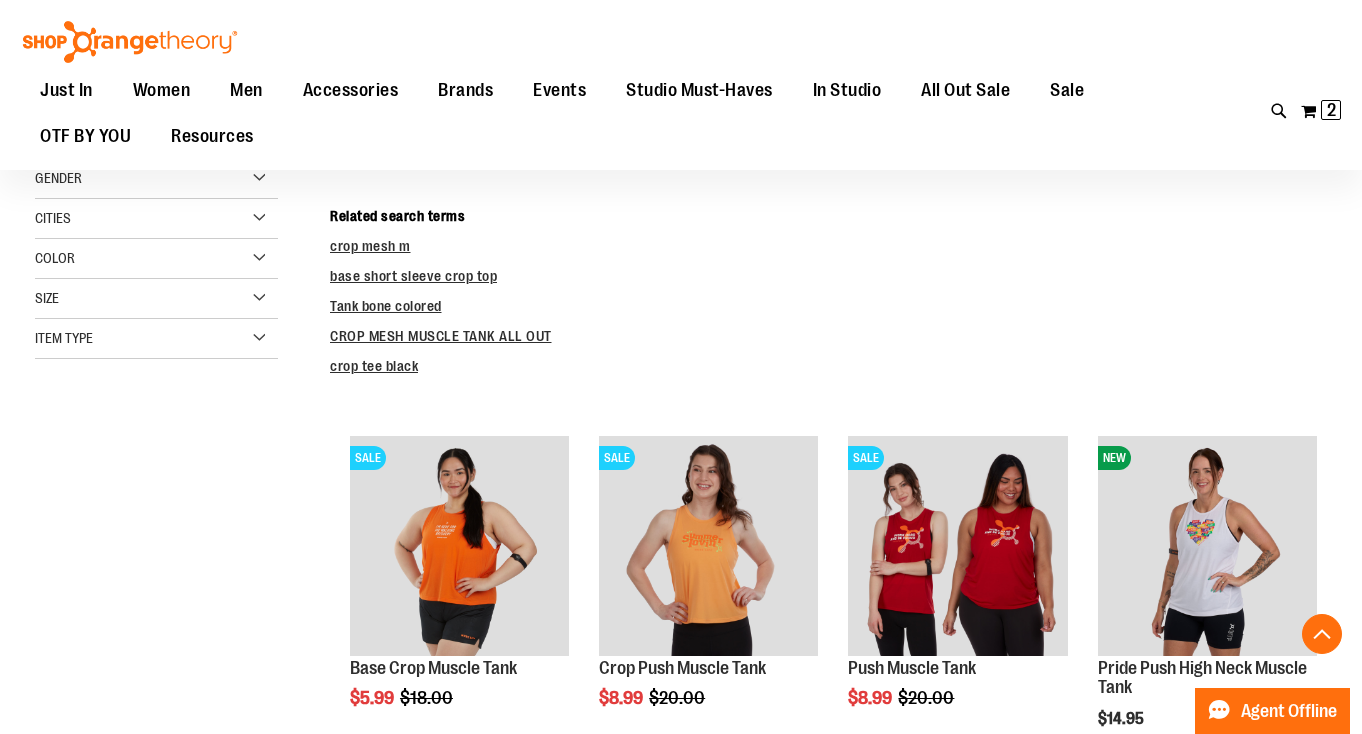 scroll, scrollTop: 366, scrollLeft: 0, axis: vertical 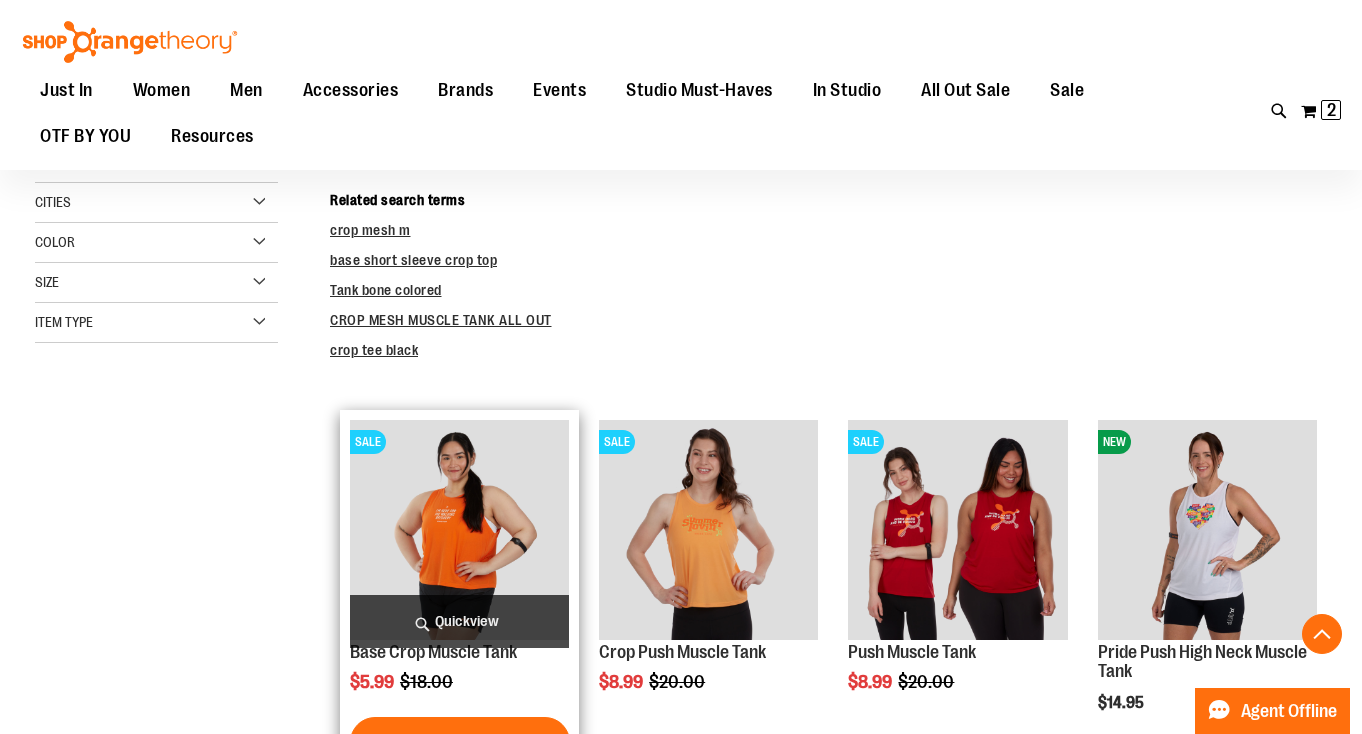 click on "Quickview" at bounding box center [459, 621] 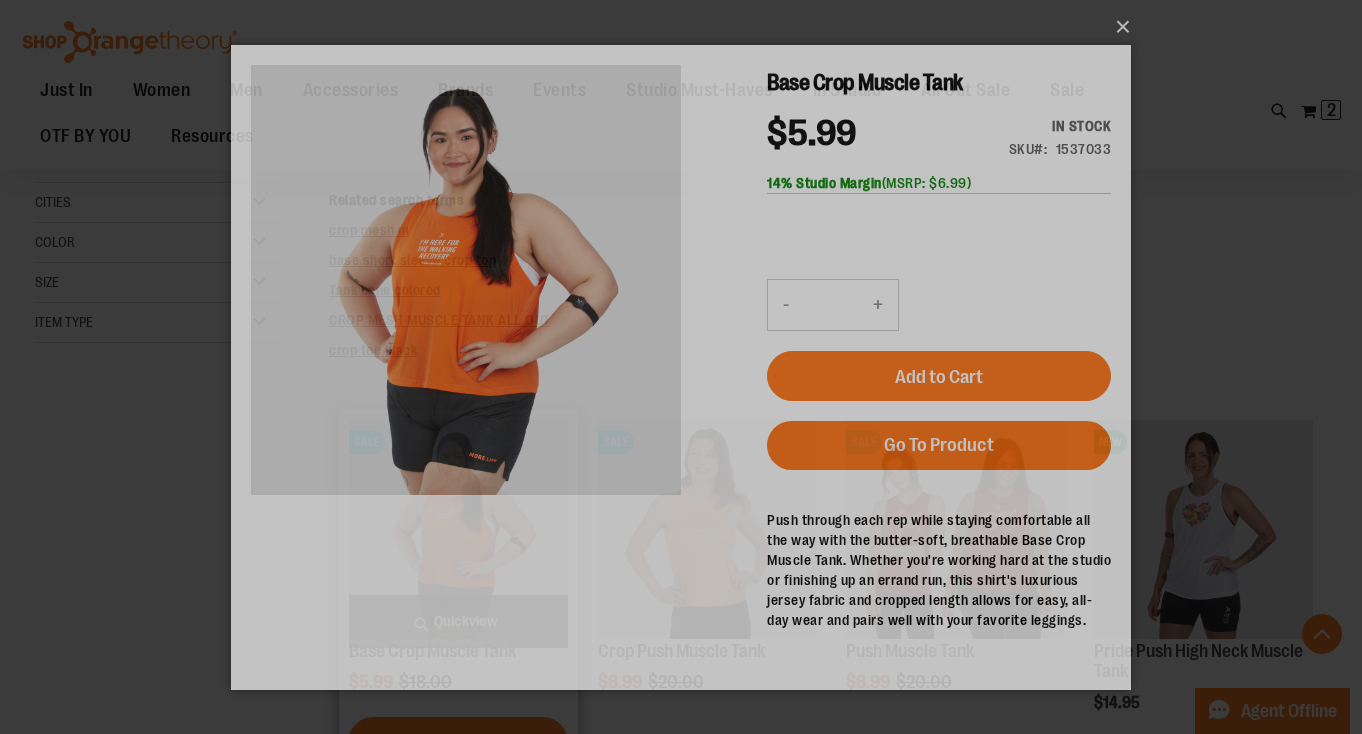scroll, scrollTop: 0, scrollLeft: 0, axis: both 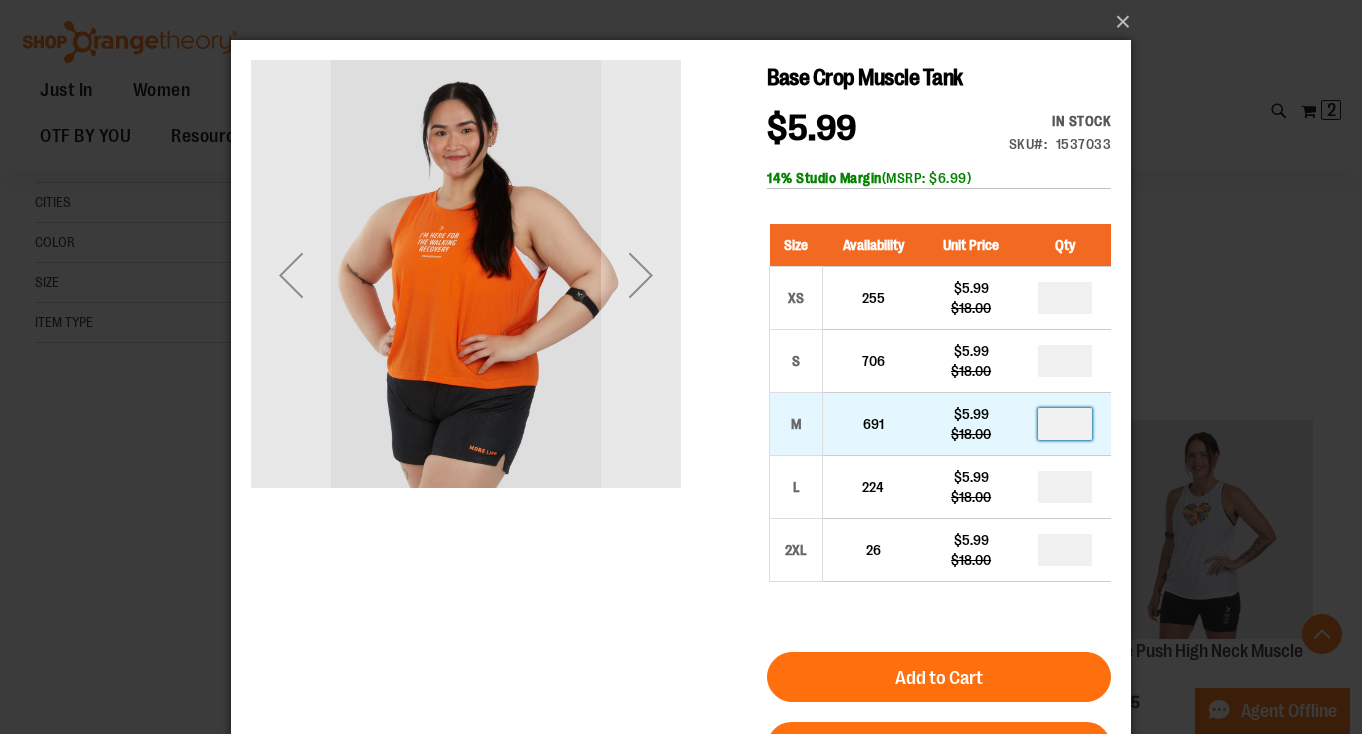 click at bounding box center [1065, 424] 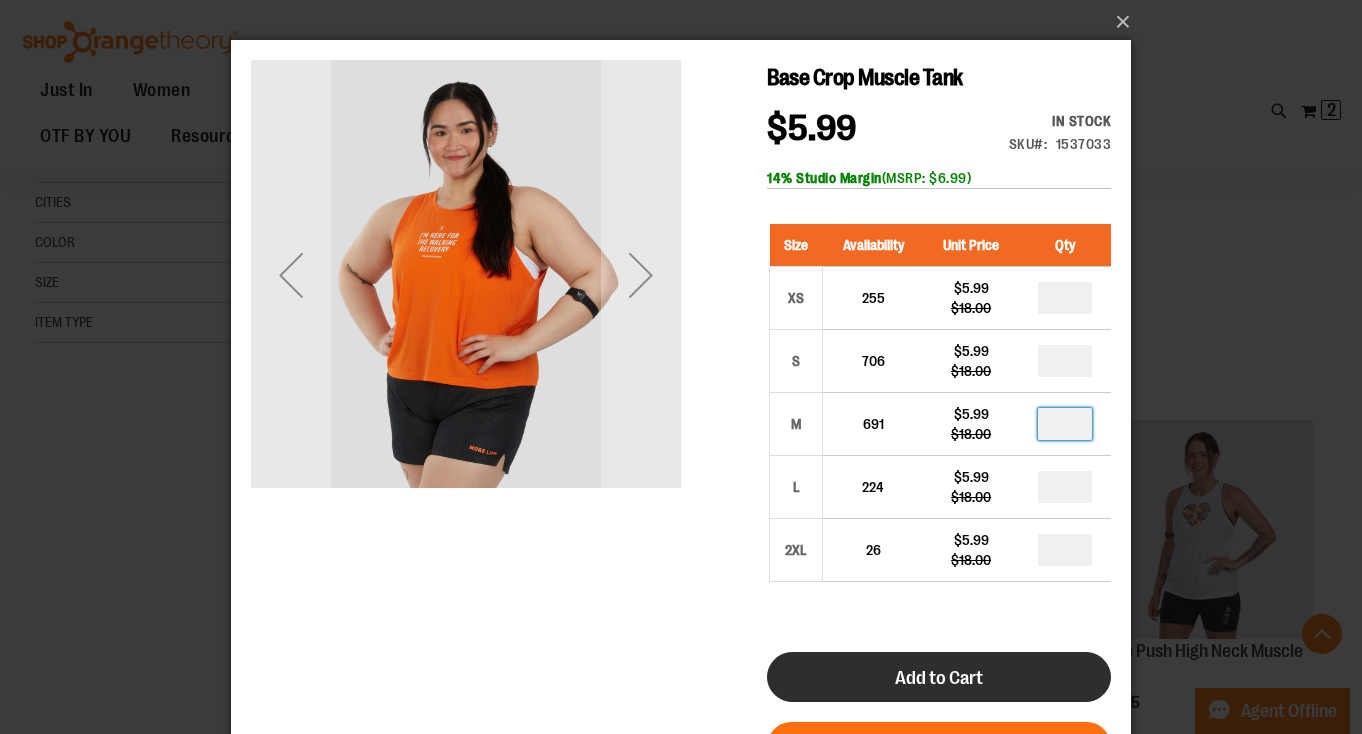 click on "Add to Cart" at bounding box center [939, 677] 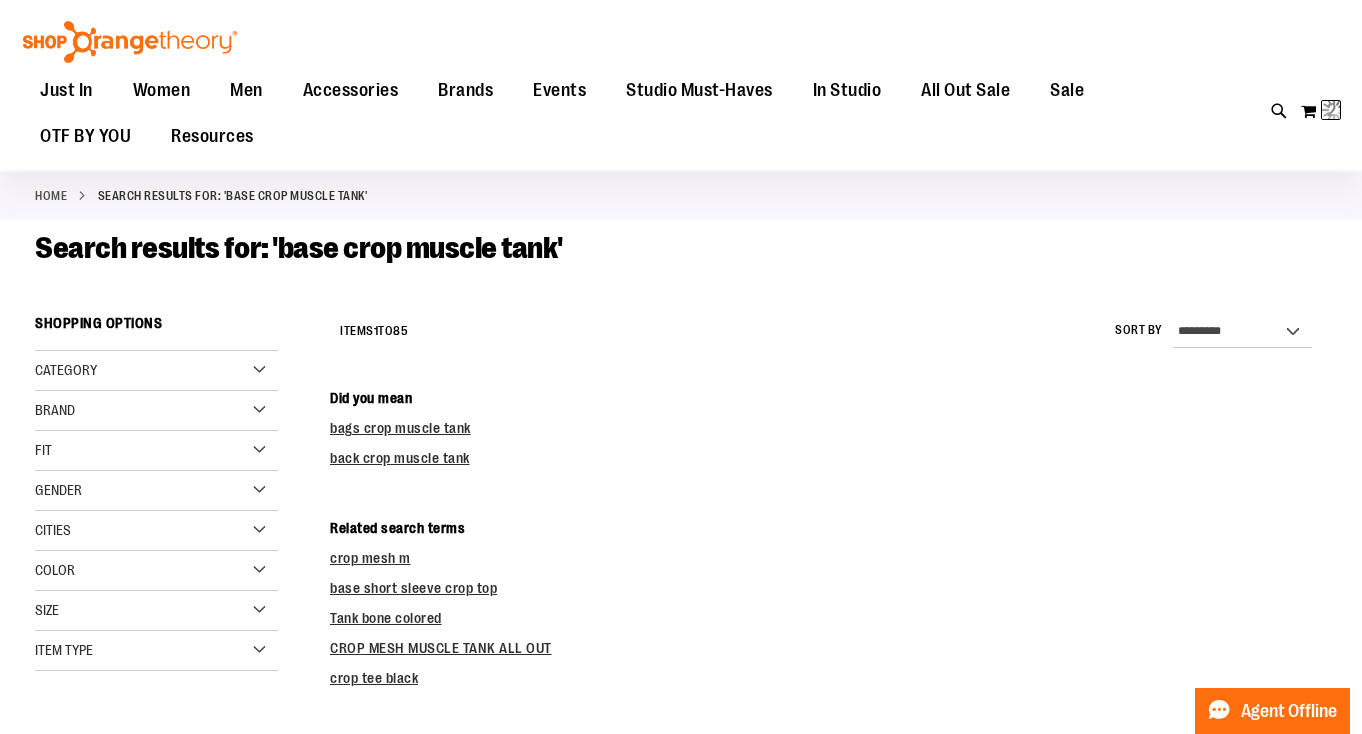 scroll, scrollTop: 0, scrollLeft: 0, axis: both 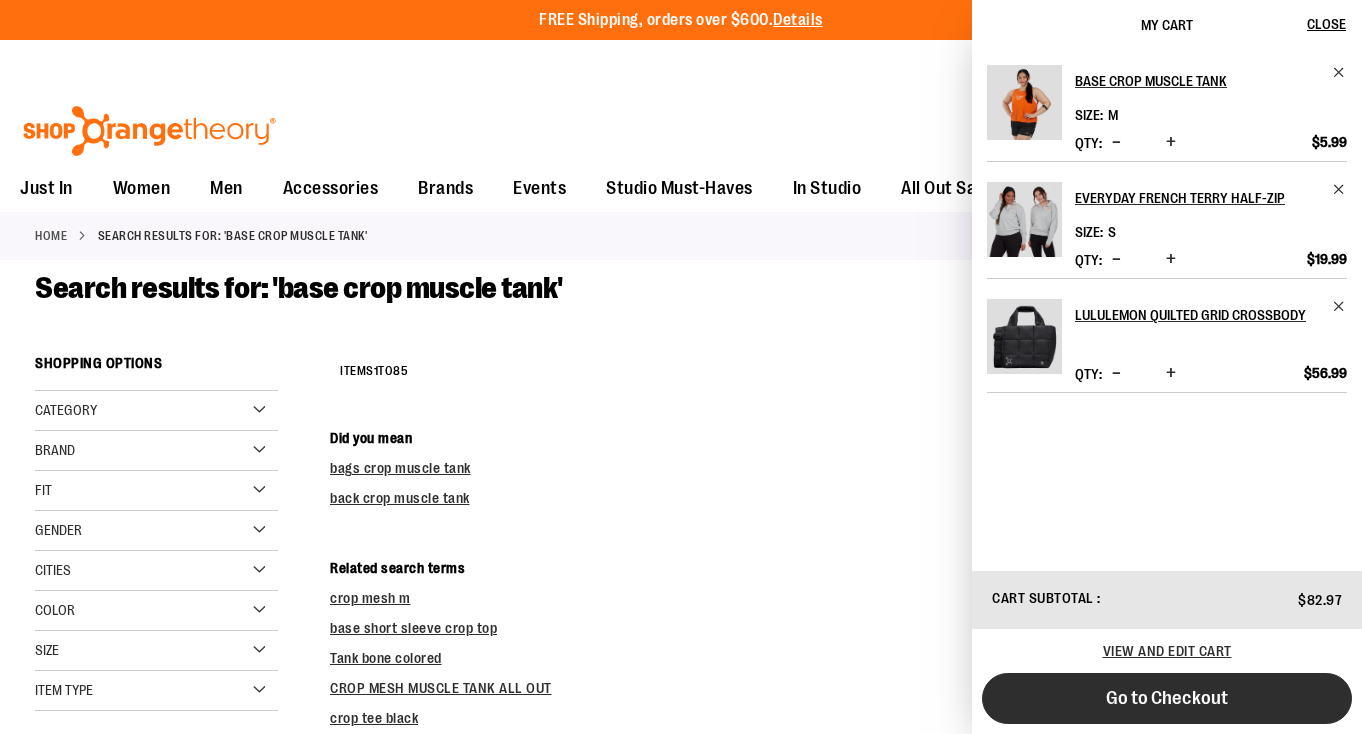 click on "Go to Checkout" at bounding box center [1167, 698] 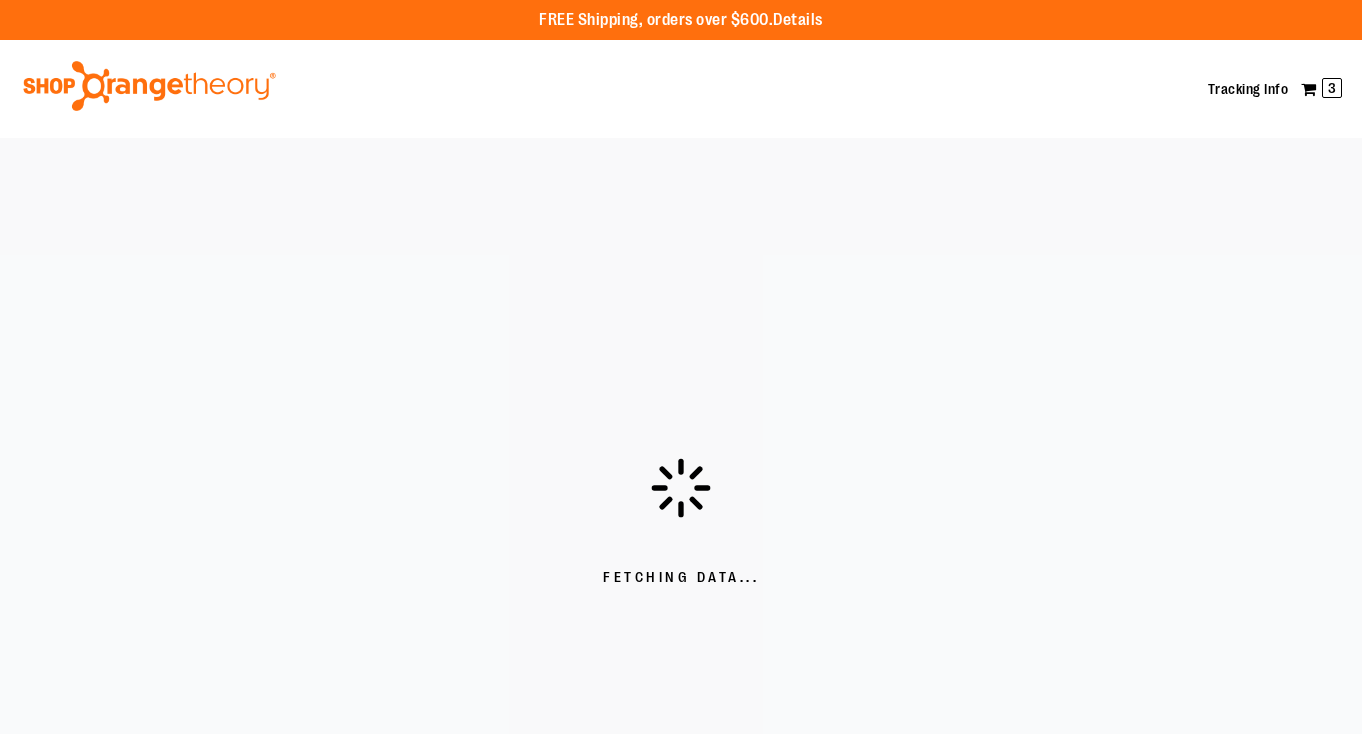 scroll, scrollTop: 0, scrollLeft: 0, axis: both 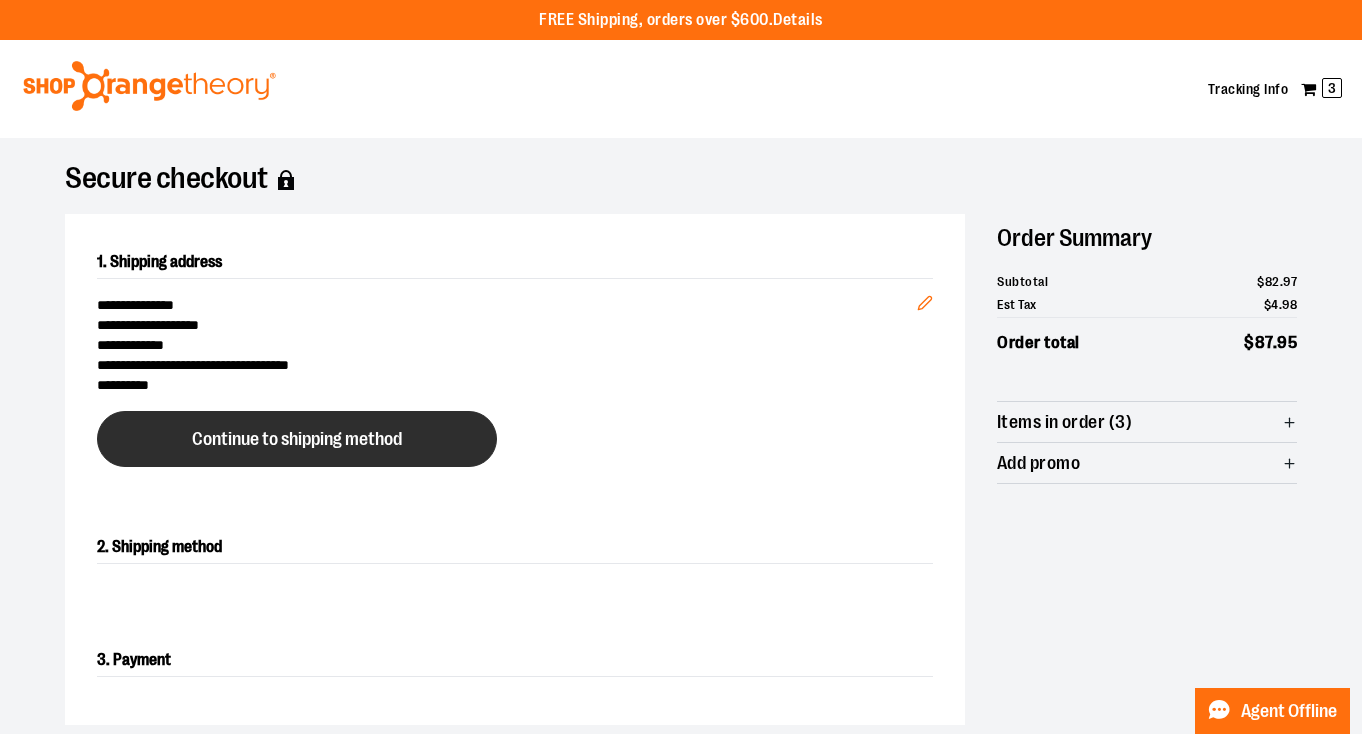click on "Continue to shipping method" at bounding box center [297, 439] 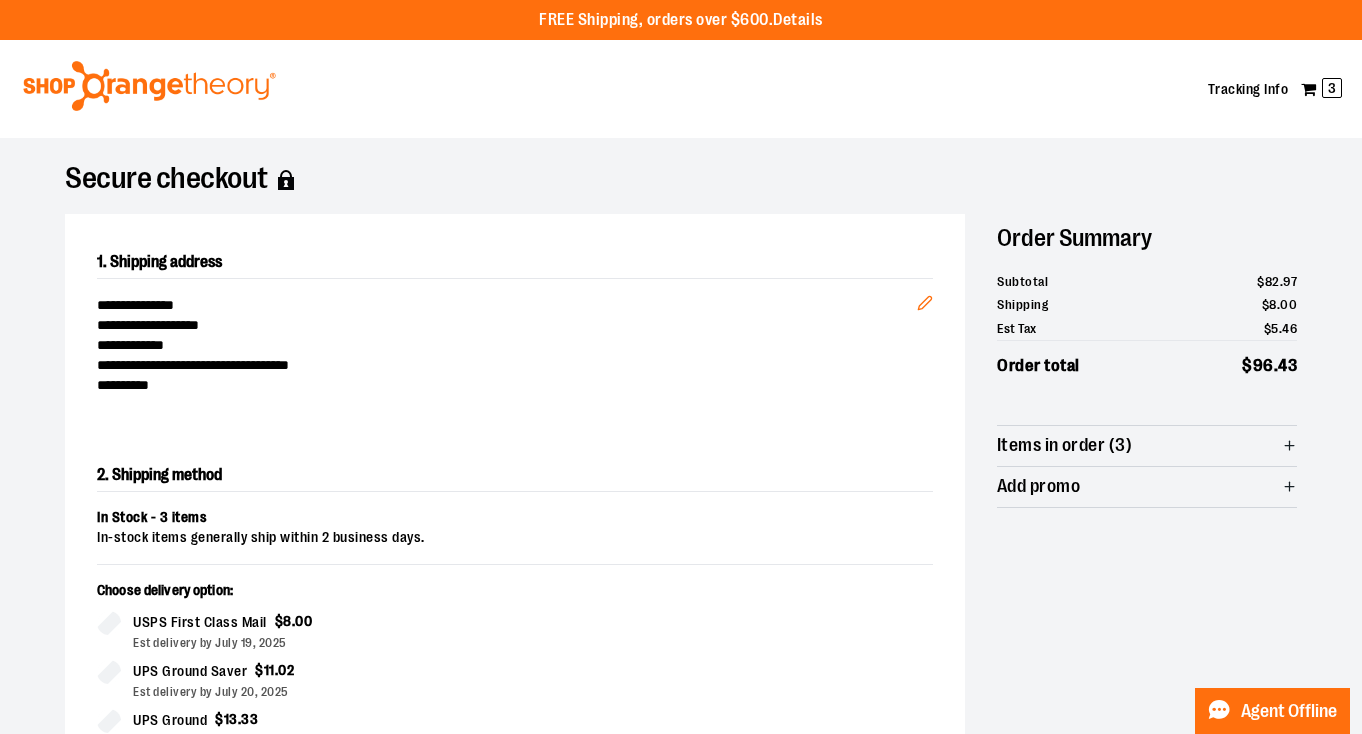 scroll, scrollTop: 341, scrollLeft: 0, axis: vertical 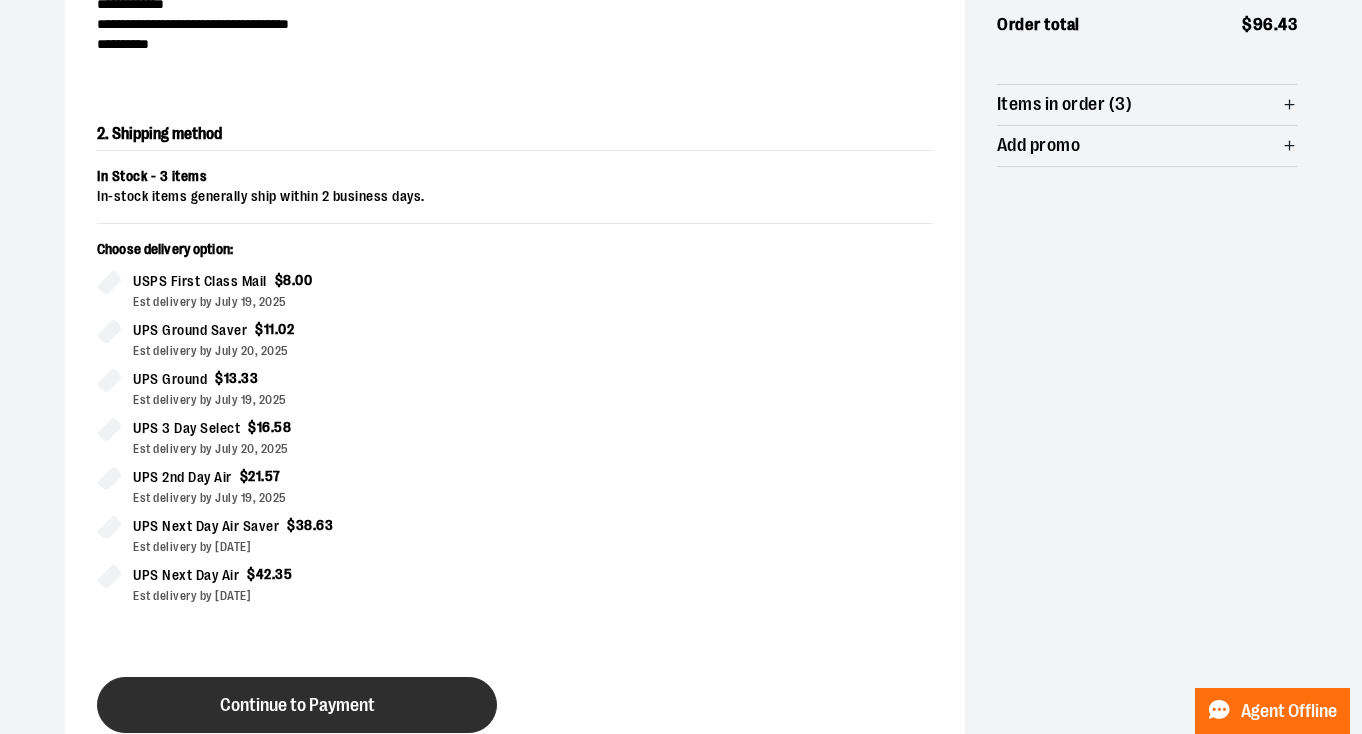 click on "Continue to Payment" at bounding box center (297, 705) 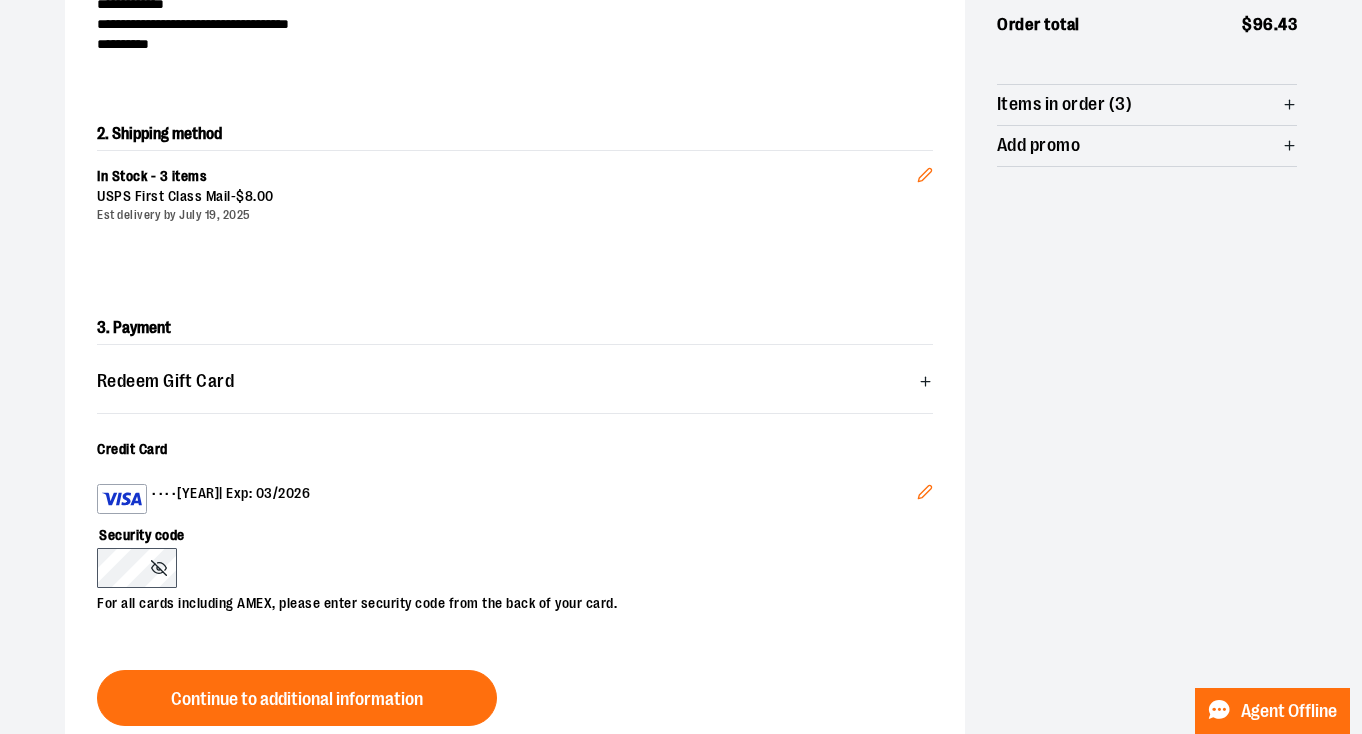 click 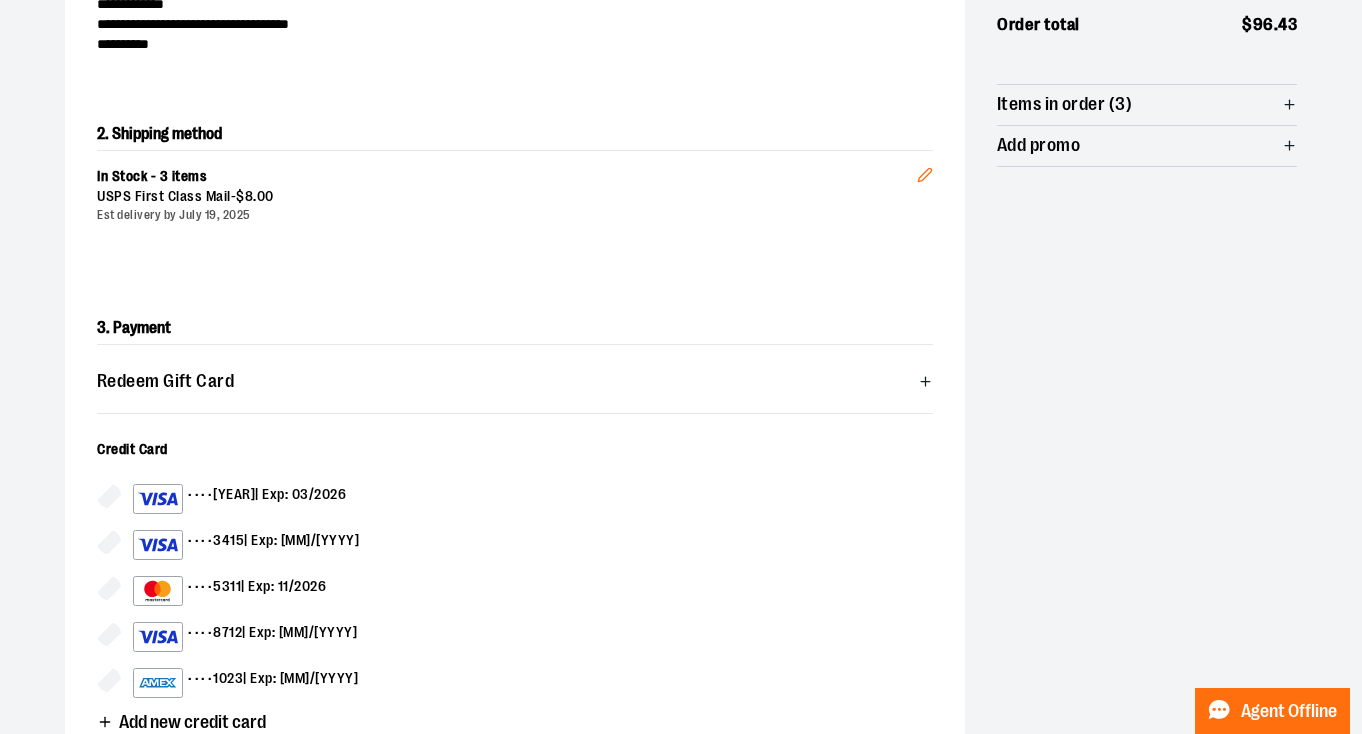 click on "[CARD_LAST_FOUR]  | Exp:   [MM]/[YYYY]" at bounding box center [229, 591] 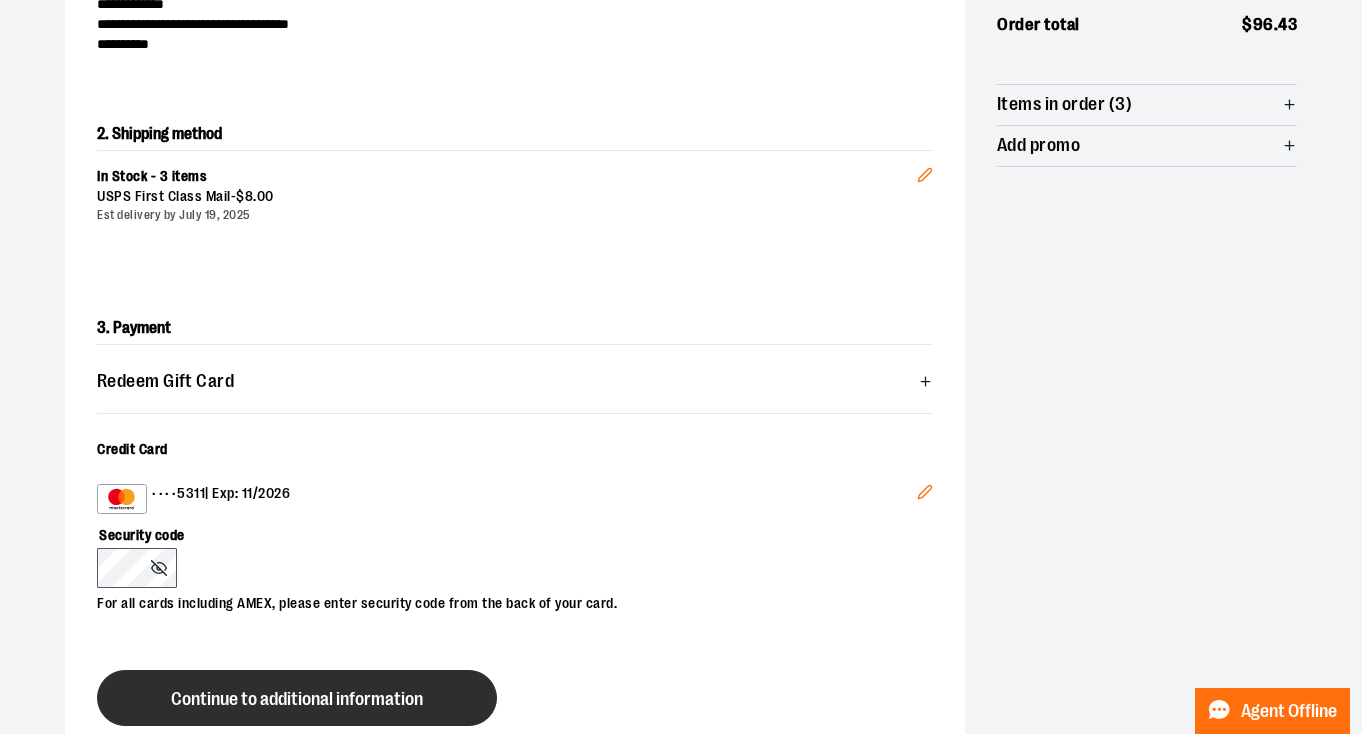 click on "Continue to additional information" at bounding box center [297, 699] 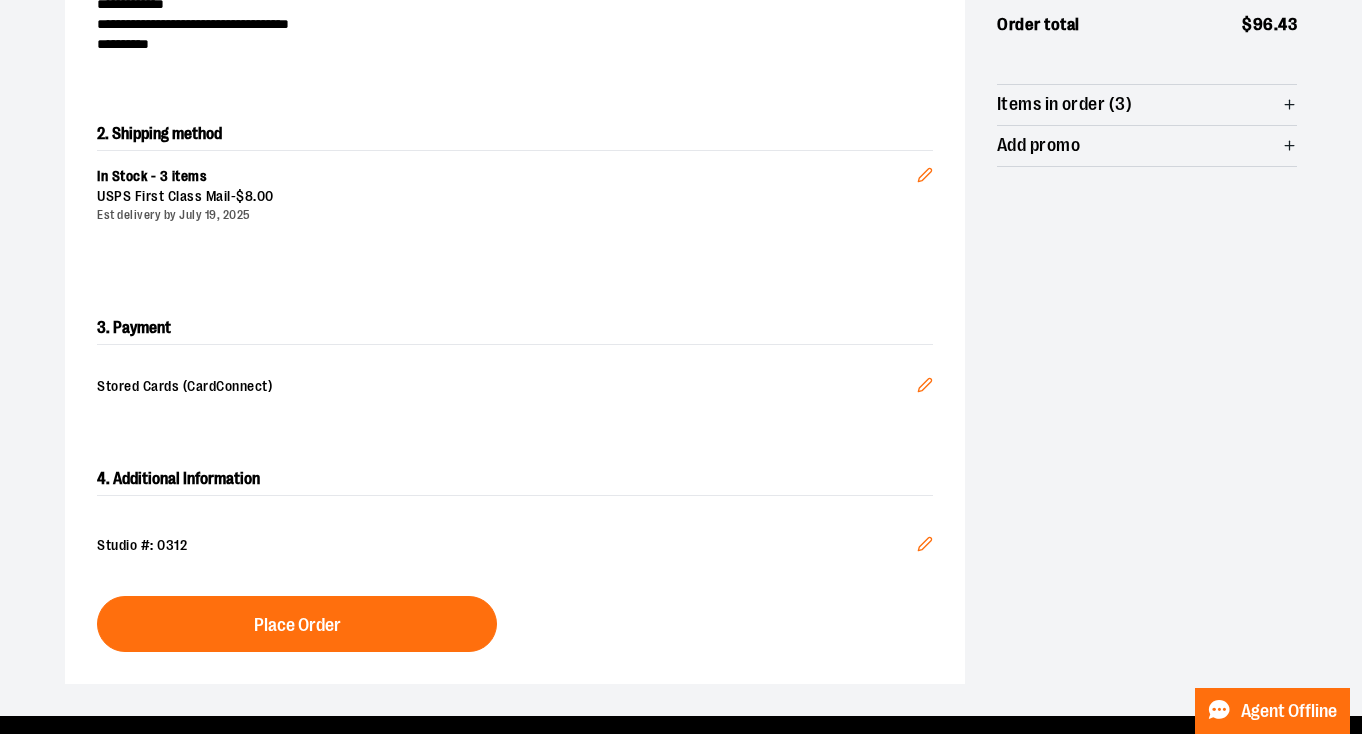 click 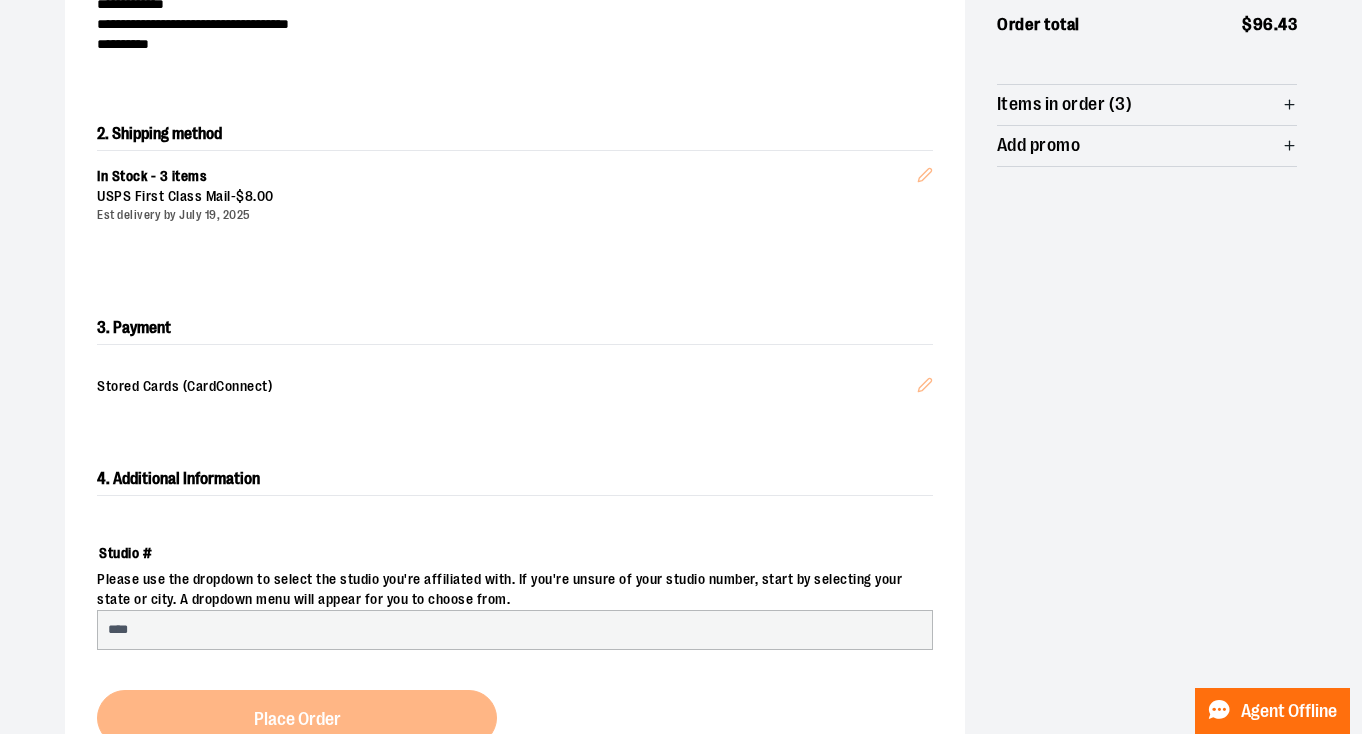 select on "***" 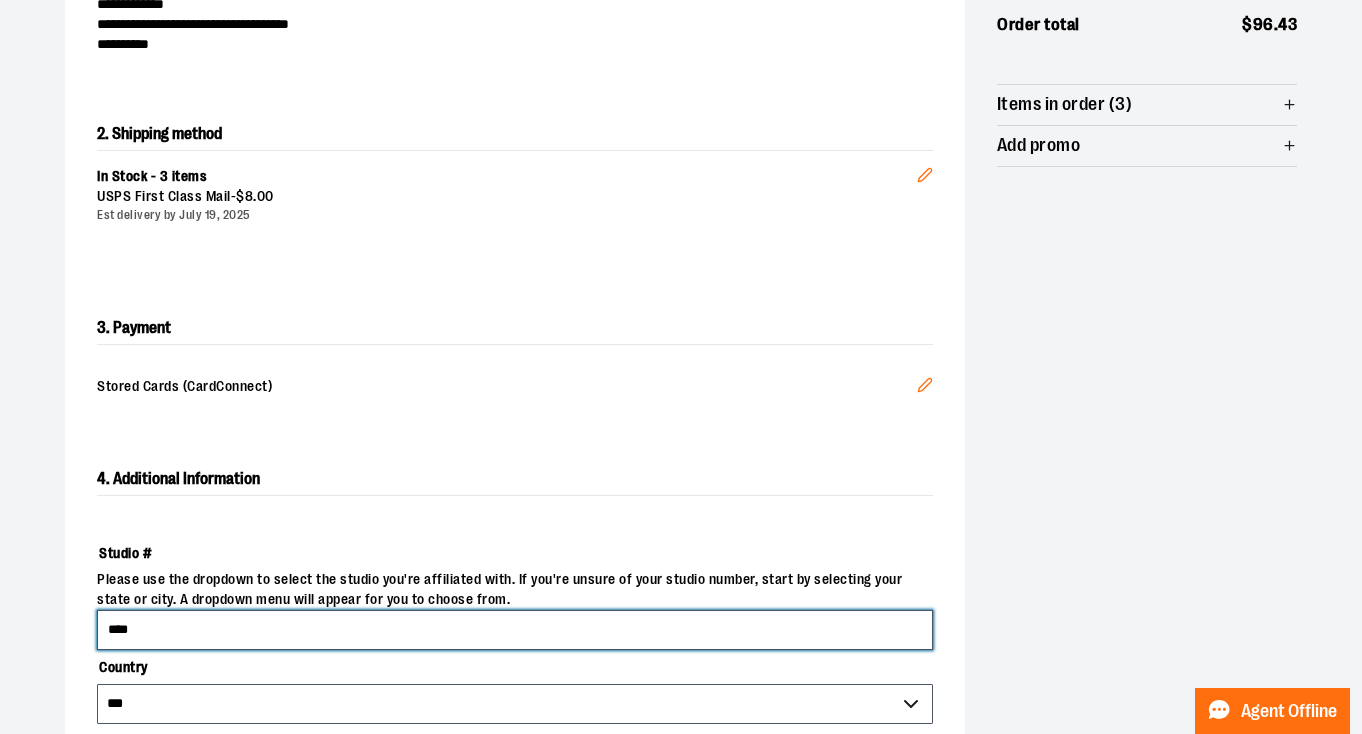 click on "****" at bounding box center [515, 630] 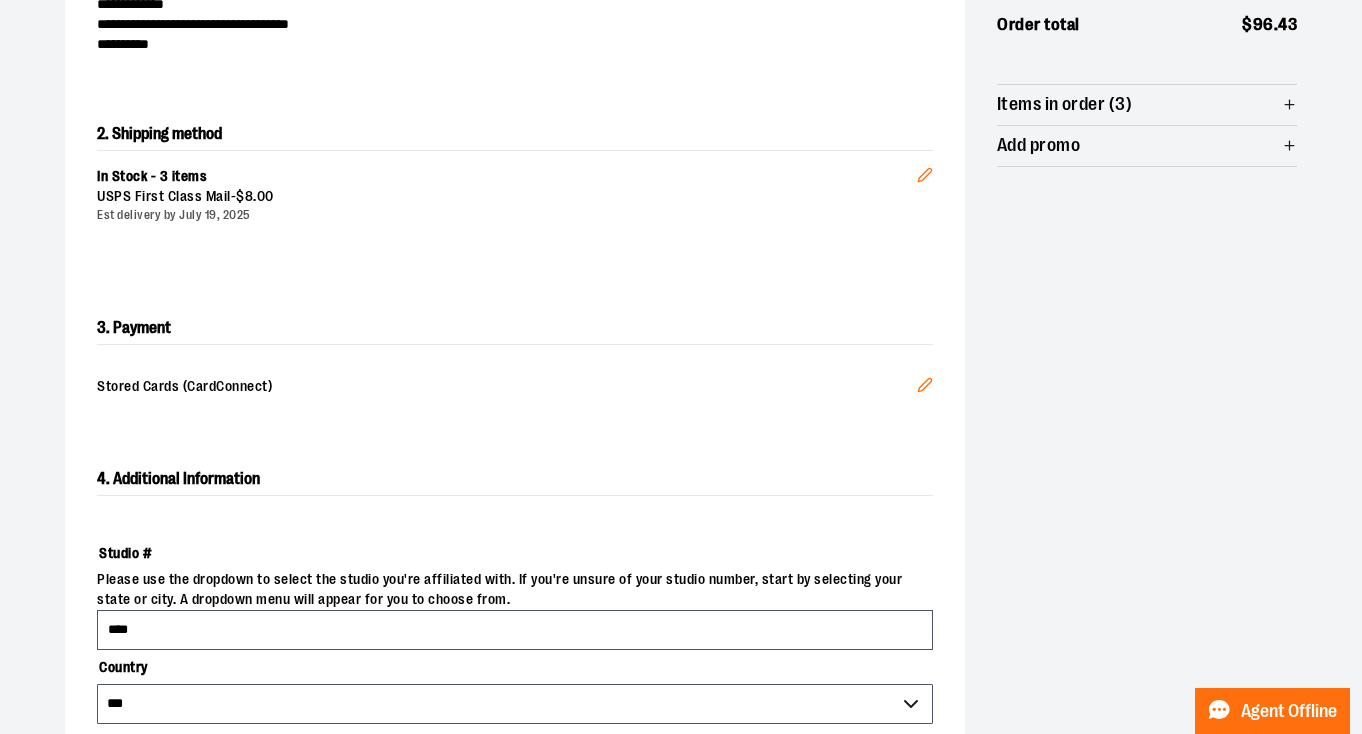 click on "**********" at bounding box center [515, 741] 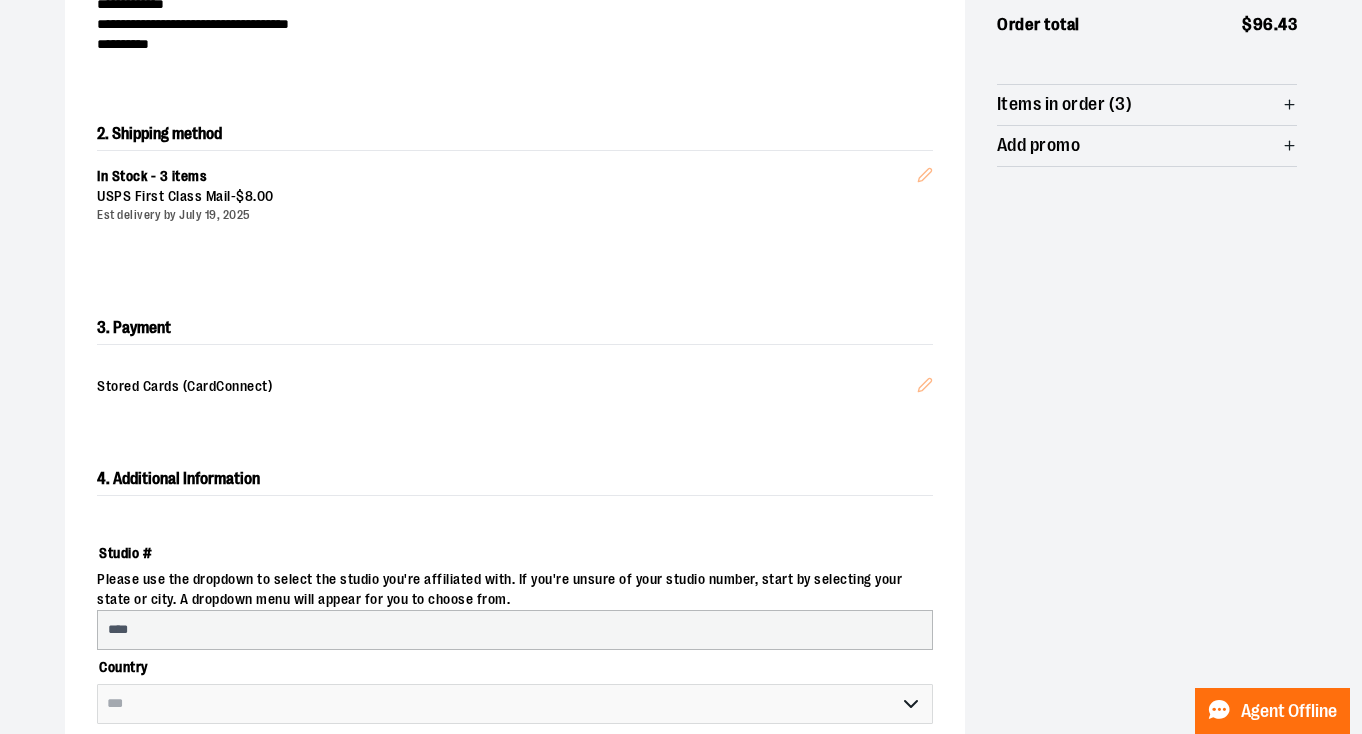 select on "**********" 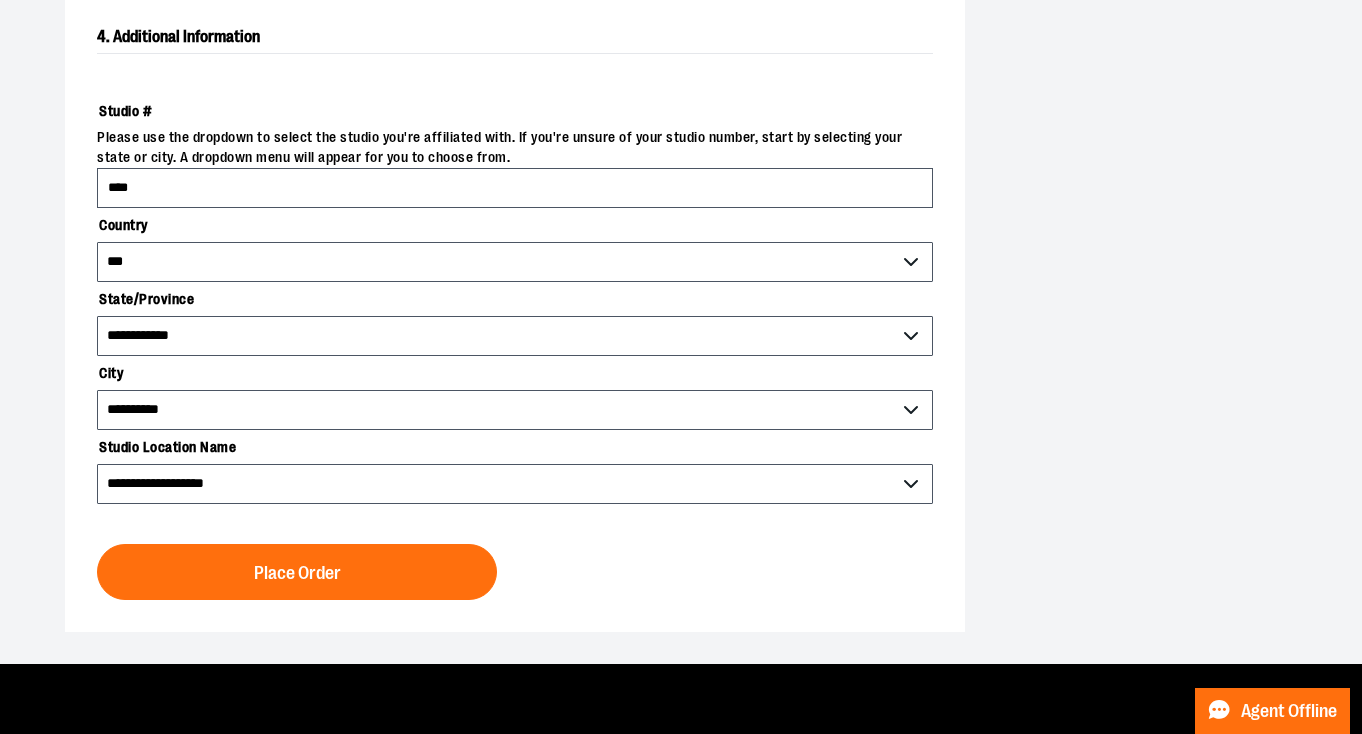 scroll, scrollTop: 976, scrollLeft: 0, axis: vertical 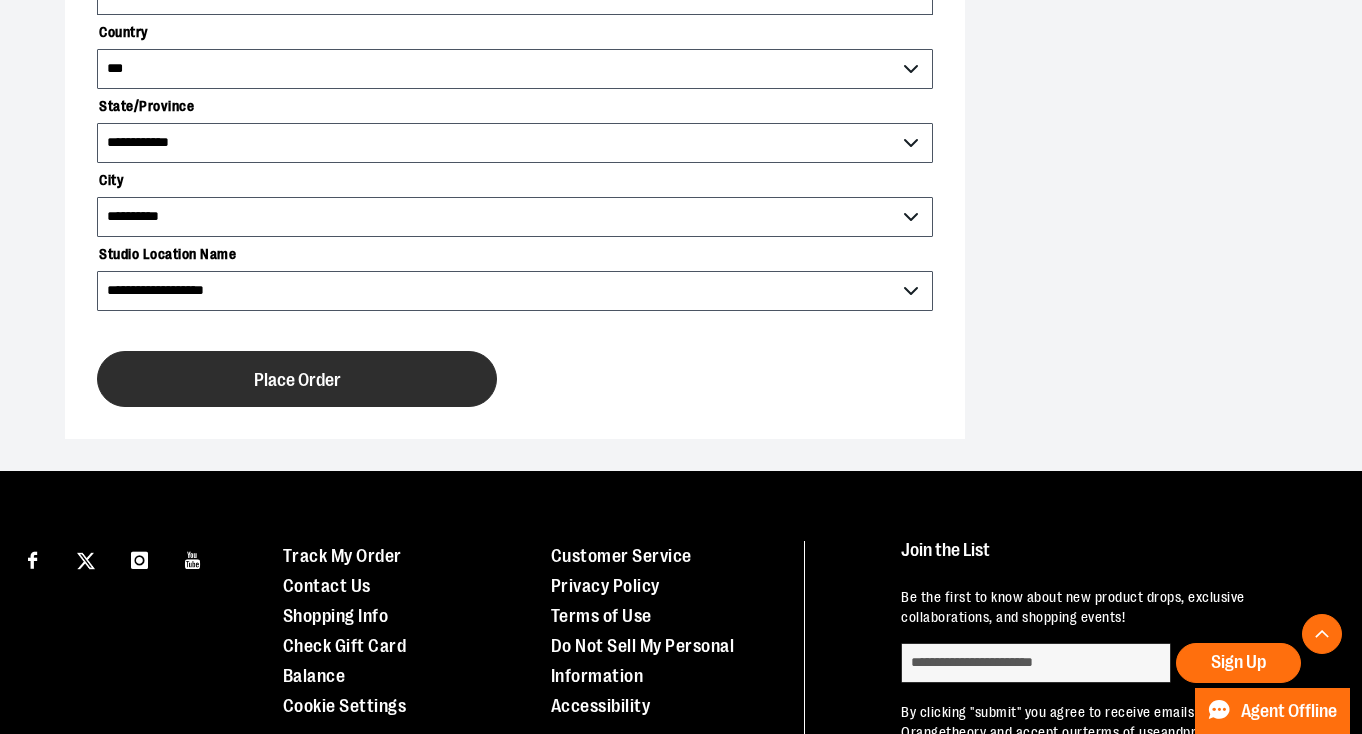 click on "Place Order" at bounding box center (297, 379) 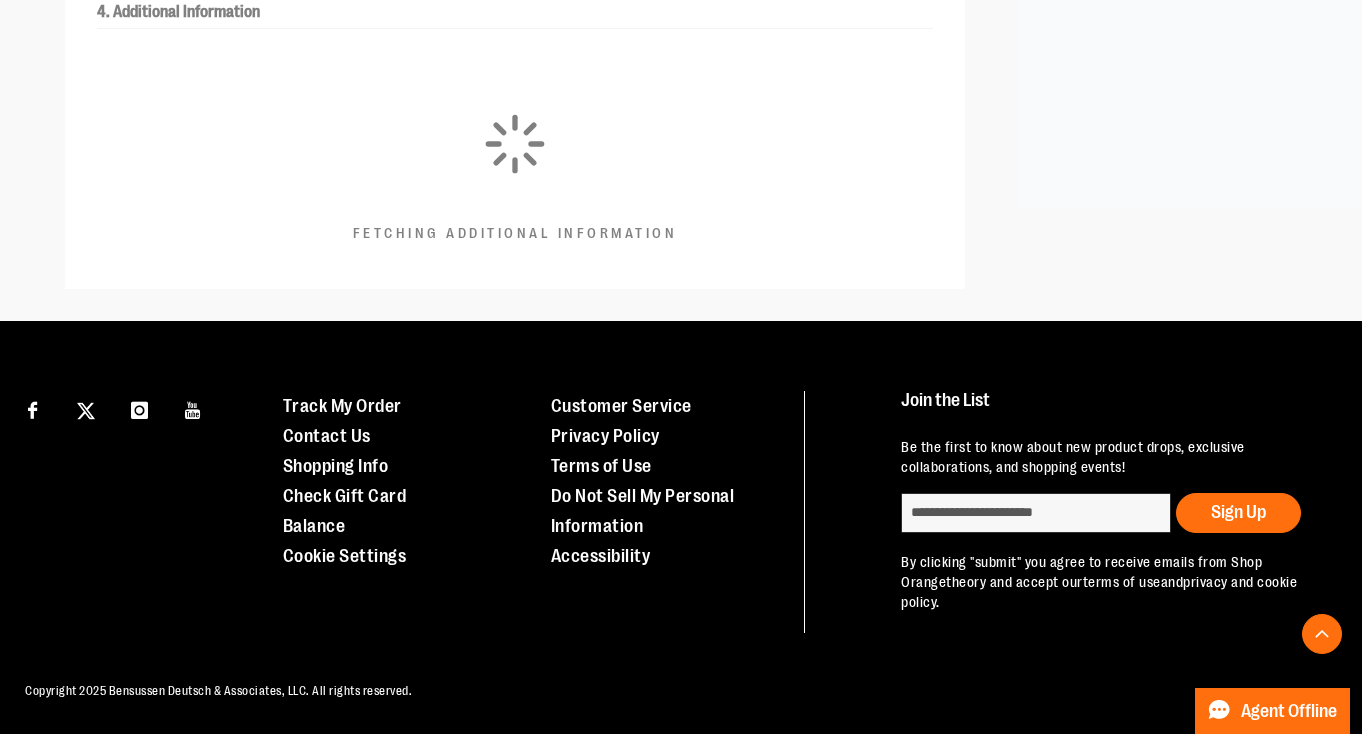 scroll, scrollTop: 805, scrollLeft: 0, axis: vertical 